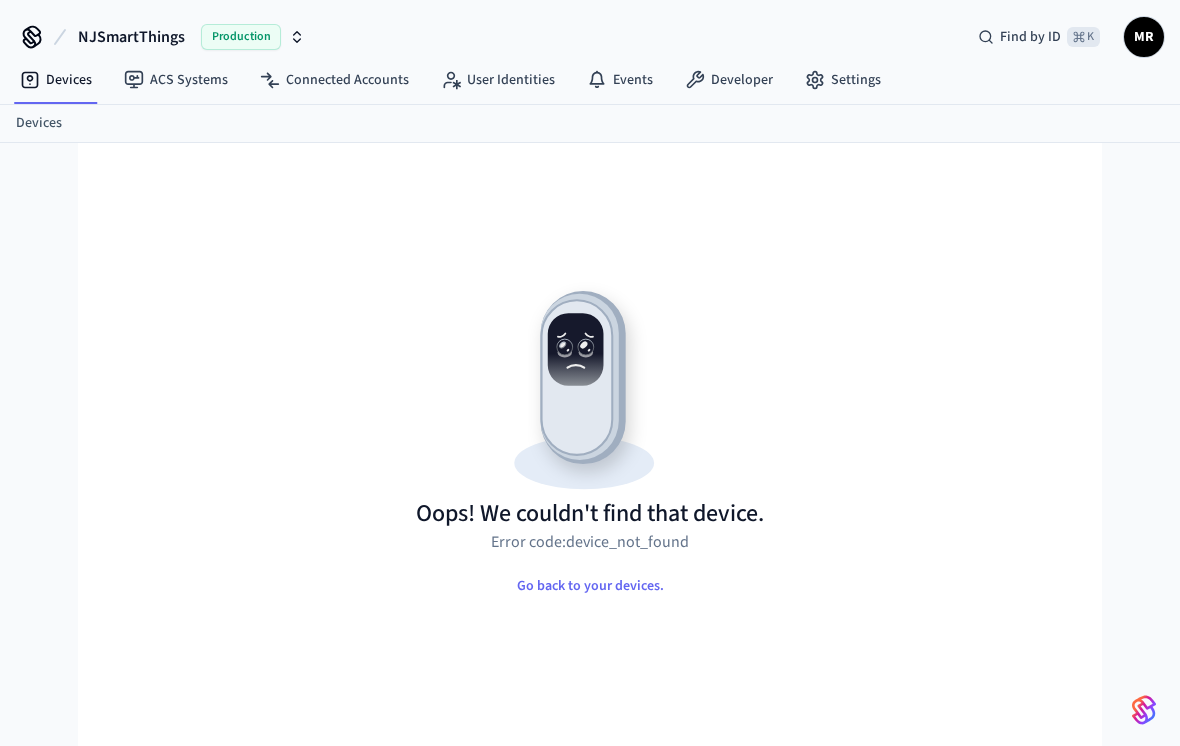 scroll, scrollTop: 0, scrollLeft: 0, axis: both 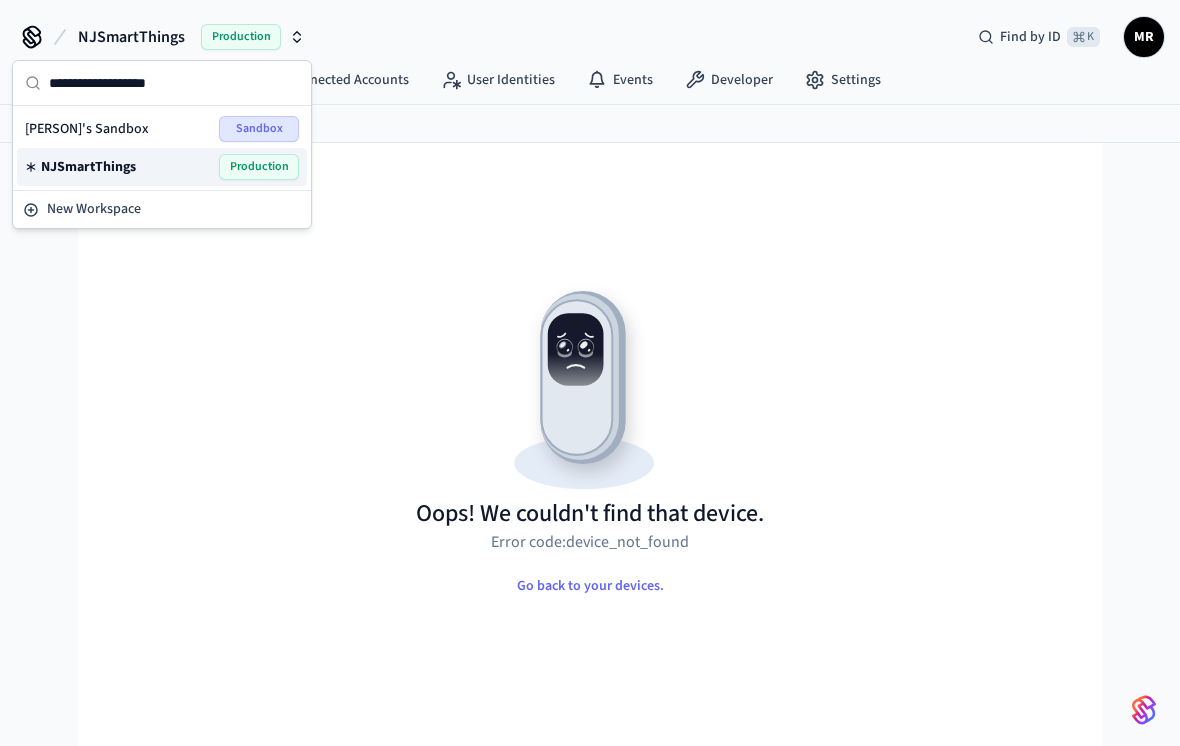 click on "NJSmartThings" at bounding box center [88, 167] 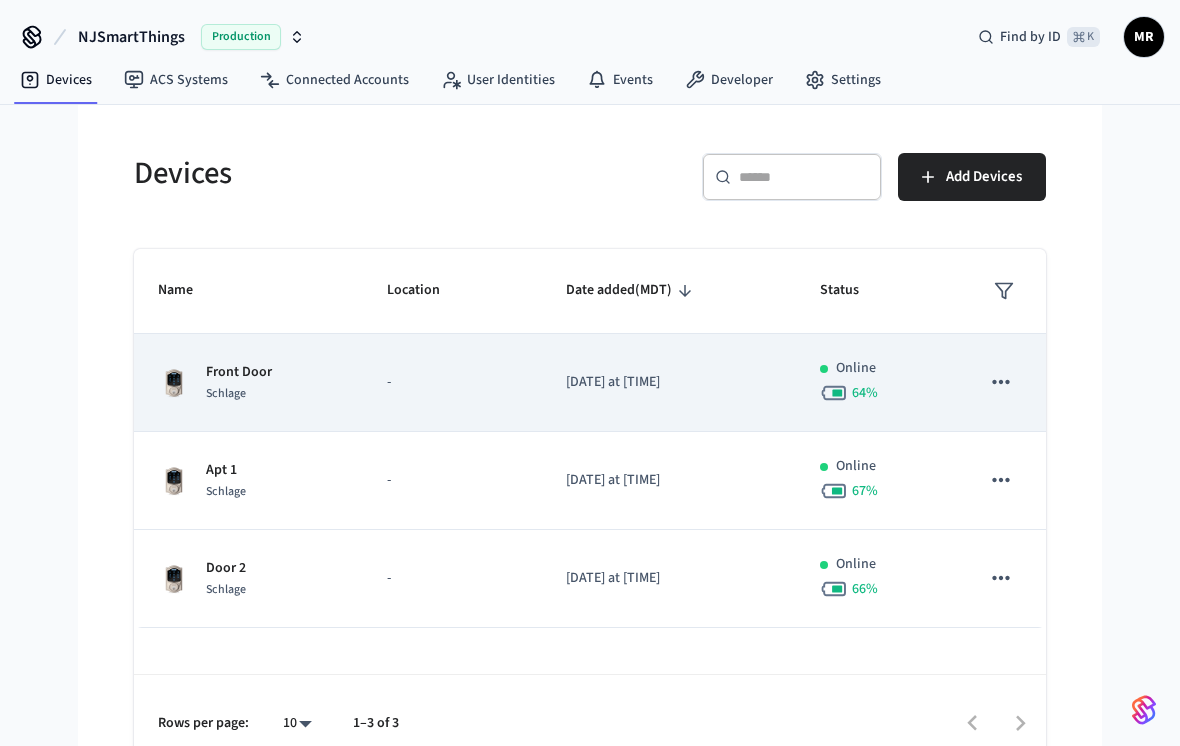 click on "Front Door Schlage" at bounding box center (248, 383) 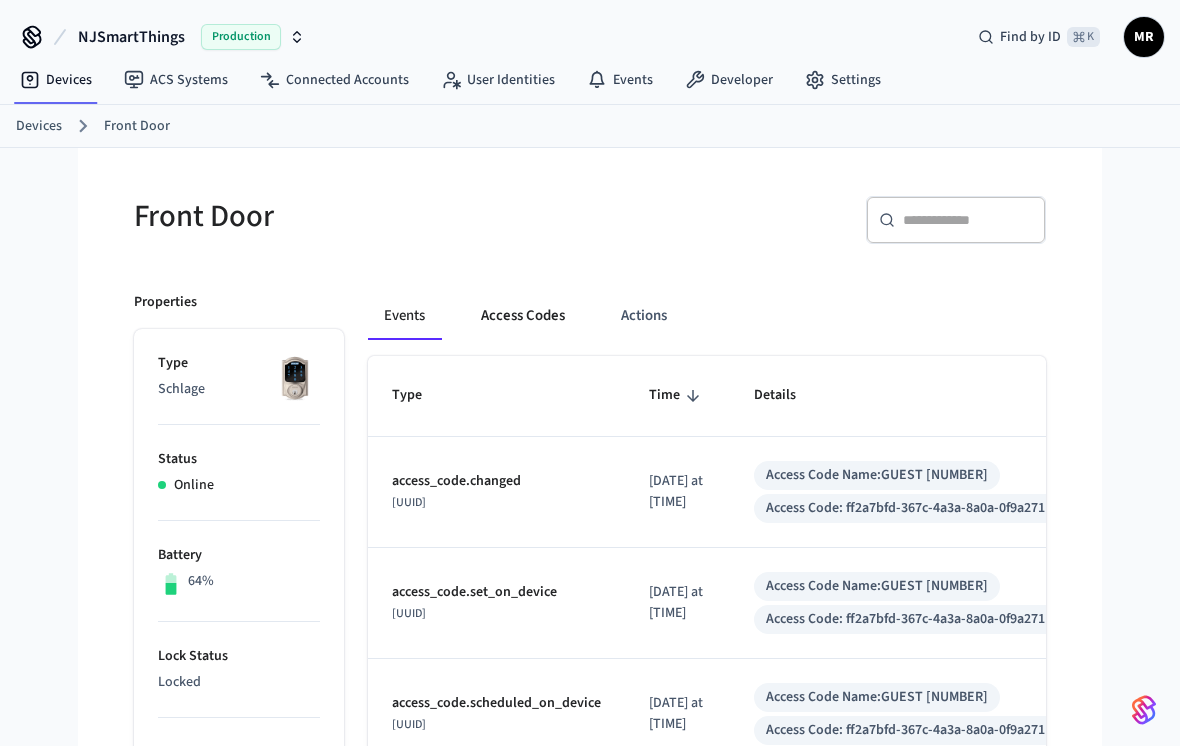 click on "Access Codes" at bounding box center [523, 316] 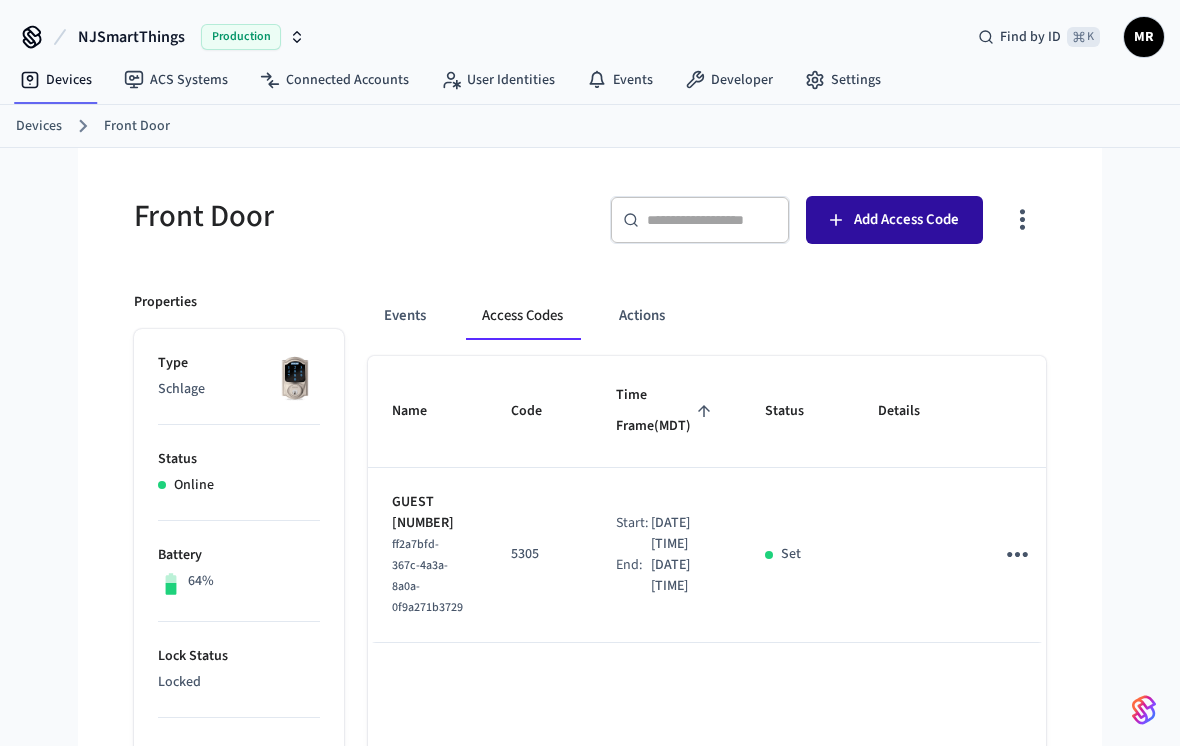 click on "Add Access Code" at bounding box center (906, 220) 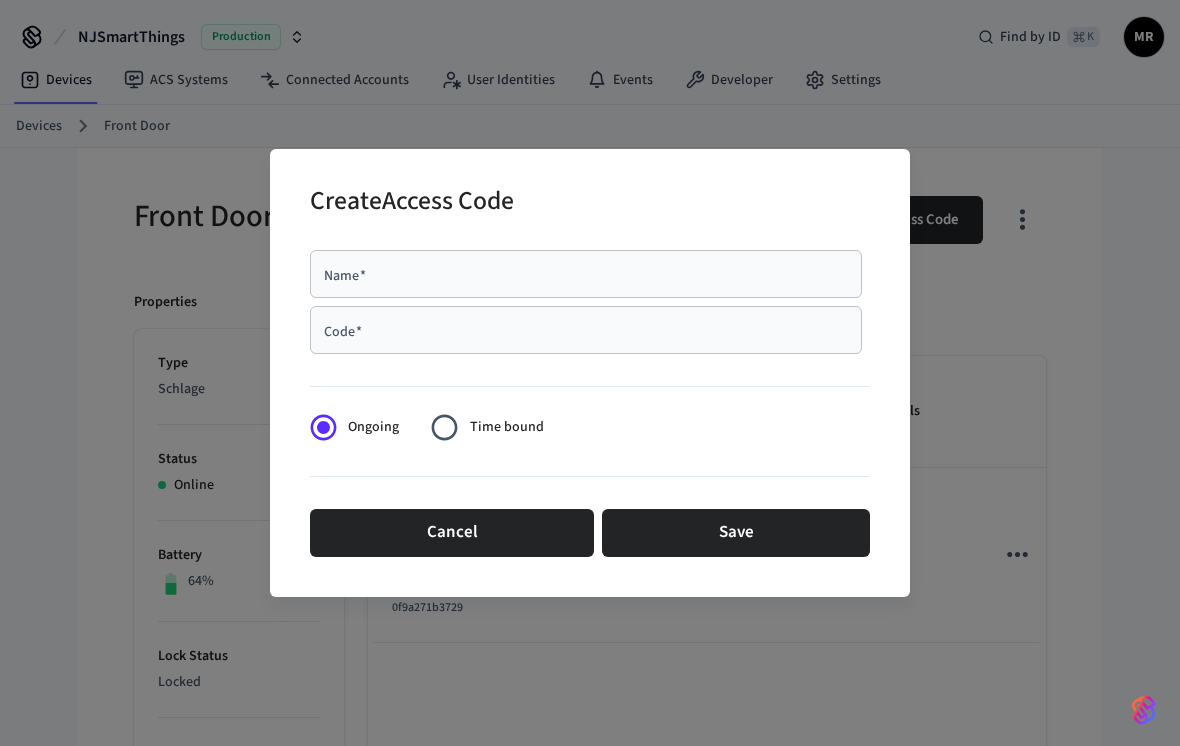 click on "Code   *" at bounding box center [586, 330] 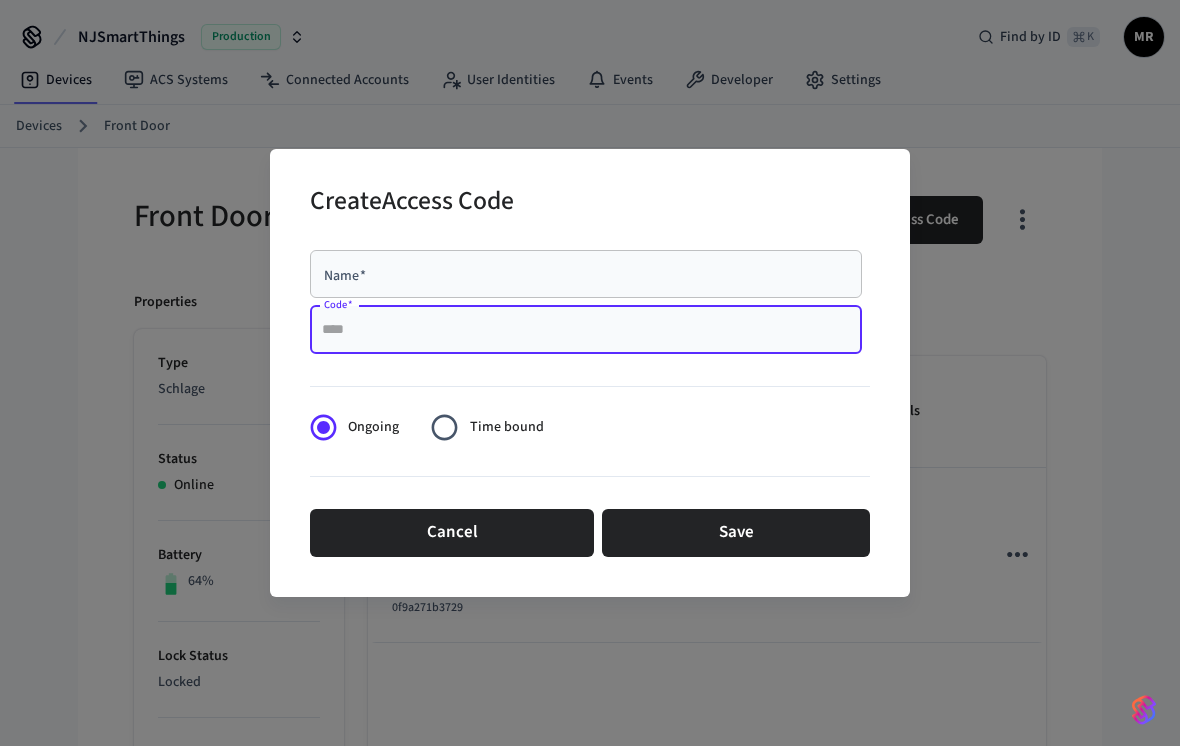 click on "Code   *" at bounding box center [586, 330] 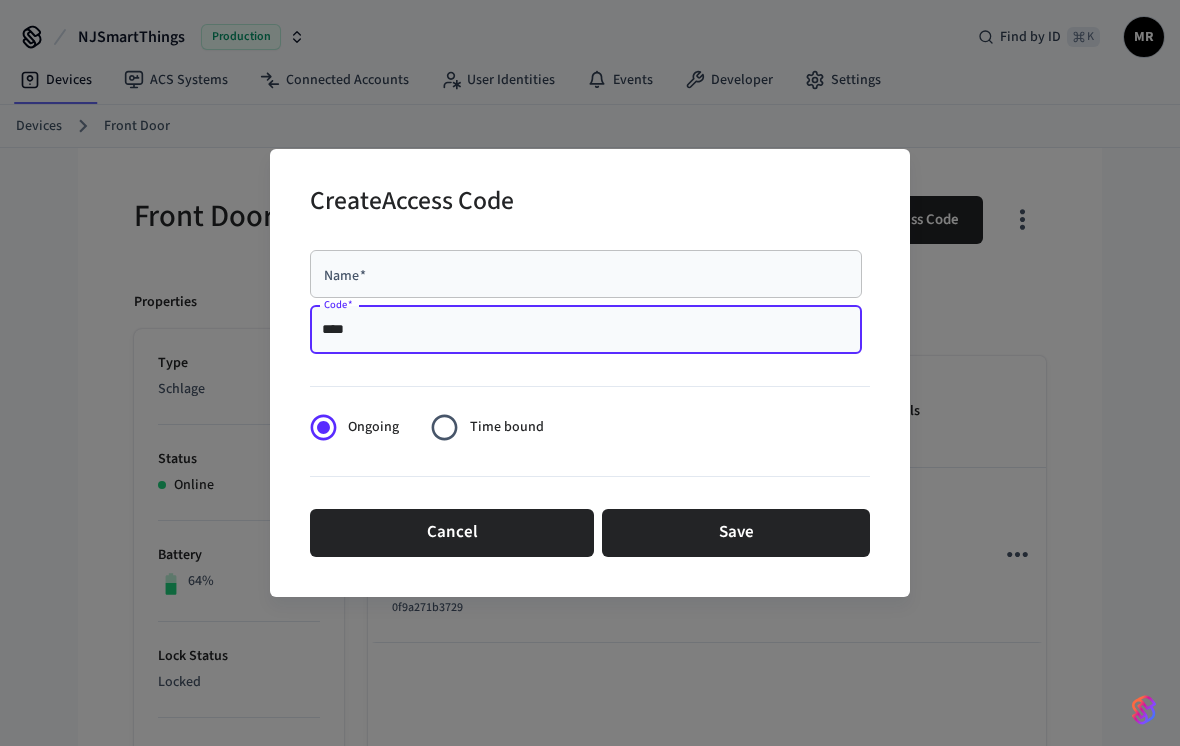 type on "****" 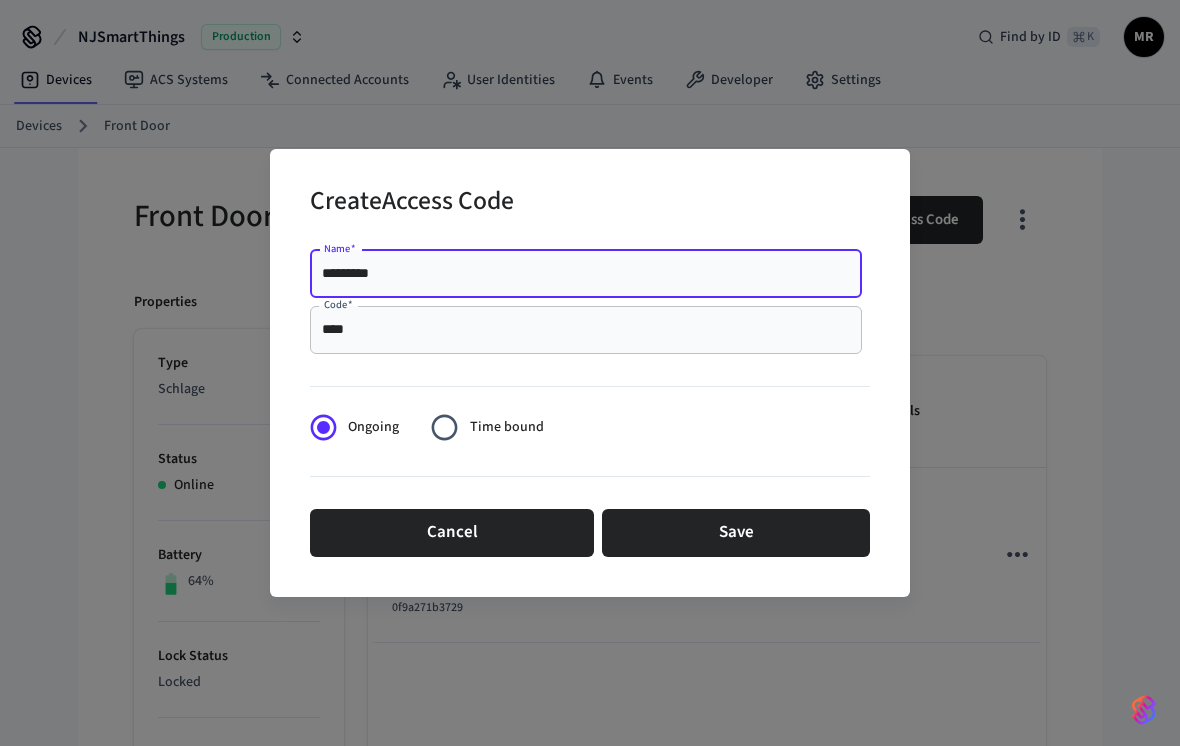 type on "*********" 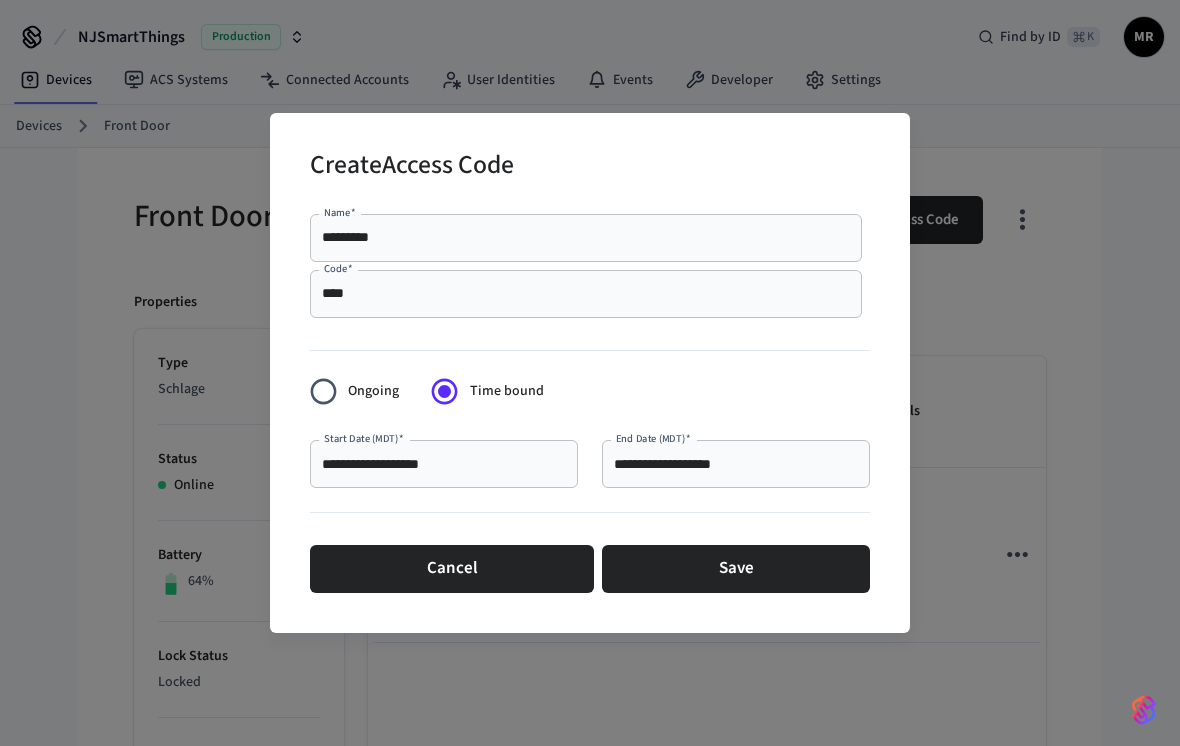 click on "**********" at bounding box center [444, 464] 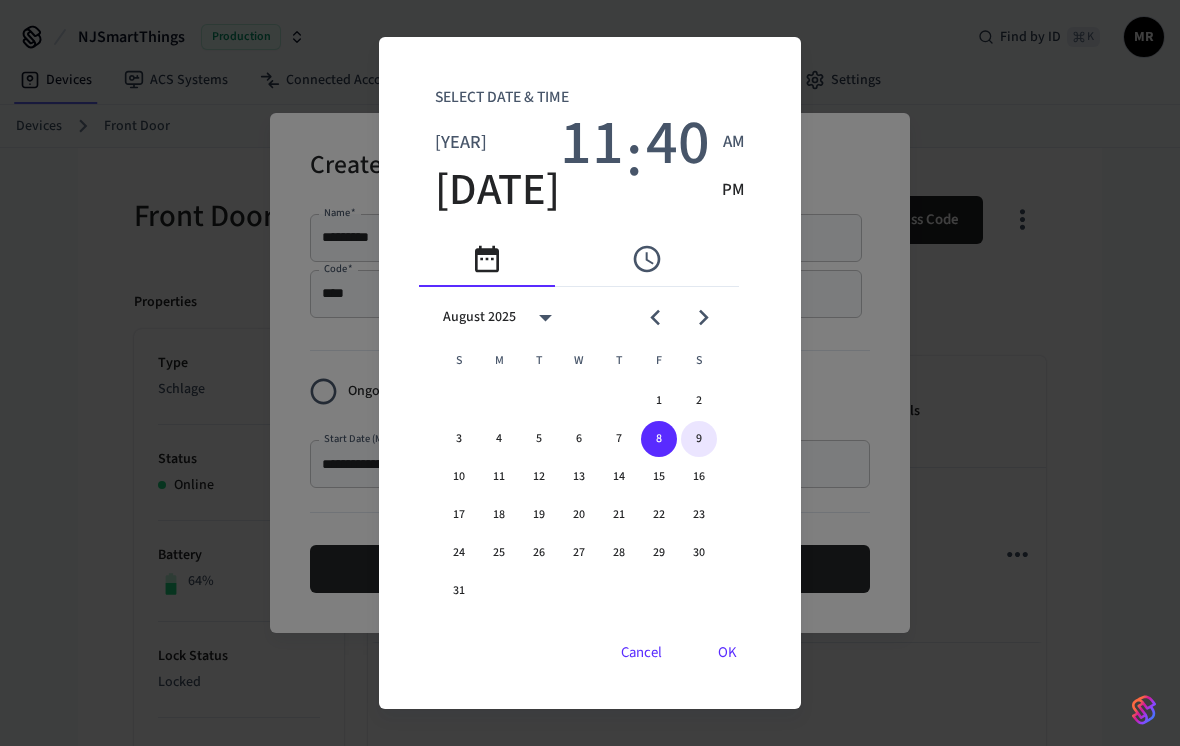 click on "9" at bounding box center [699, 439] 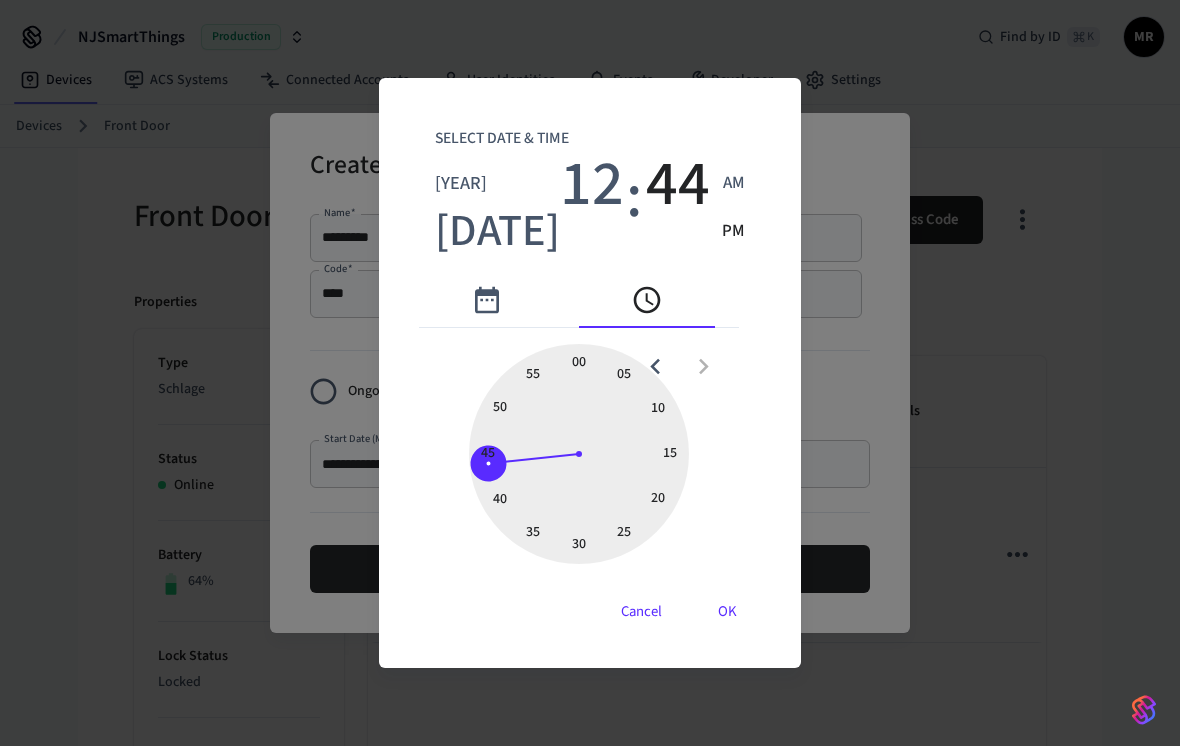 type on "**********" 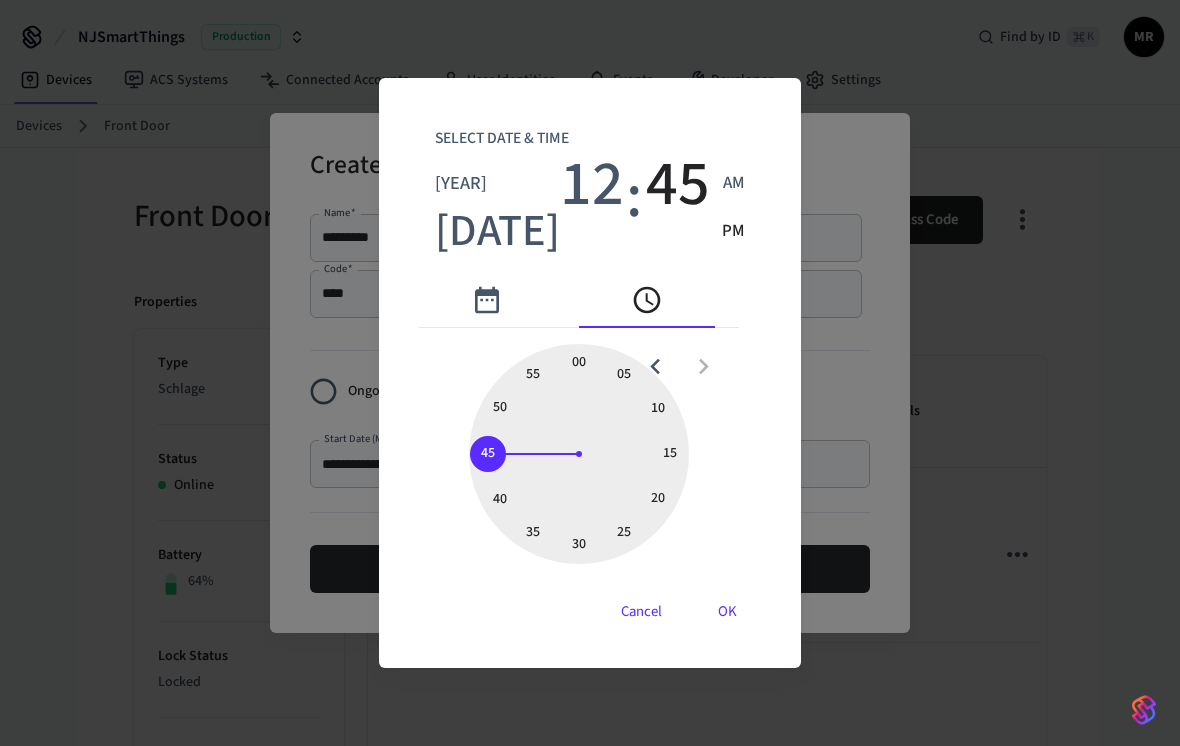 click on "PM" at bounding box center [733, 232] 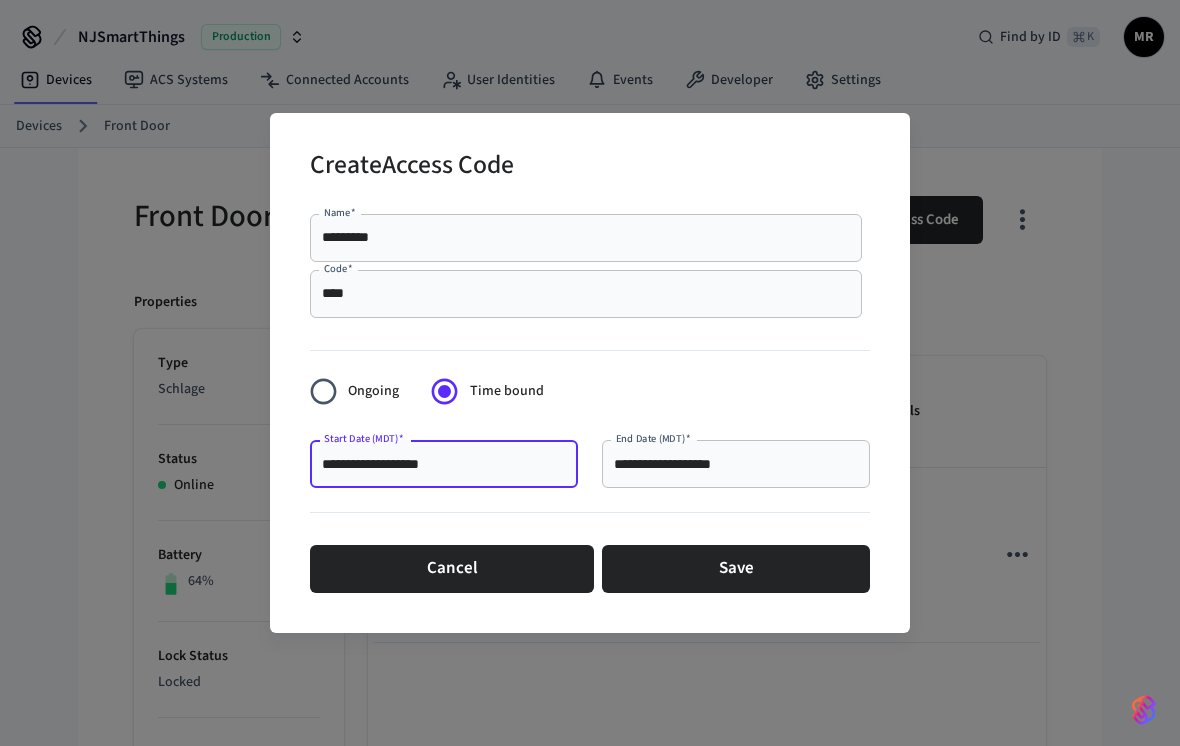 click on "**********" at bounding box center [736, 464] 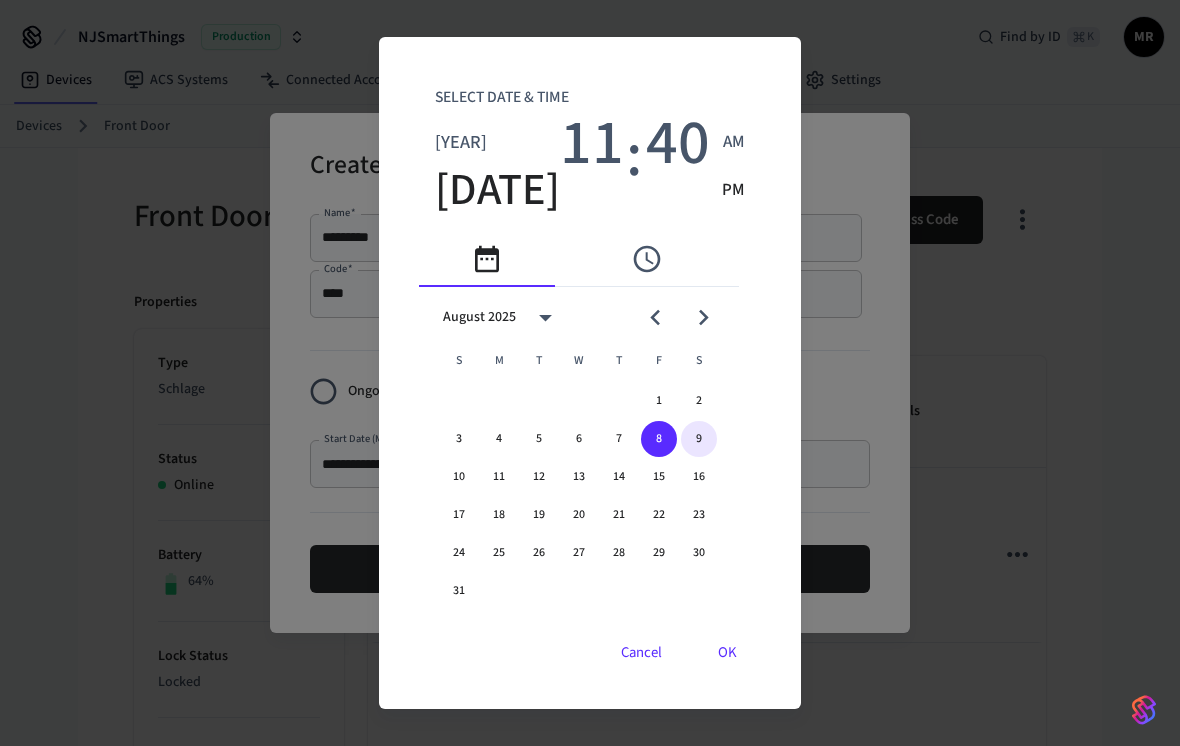 click on "9" at bounding box center (699, 439) 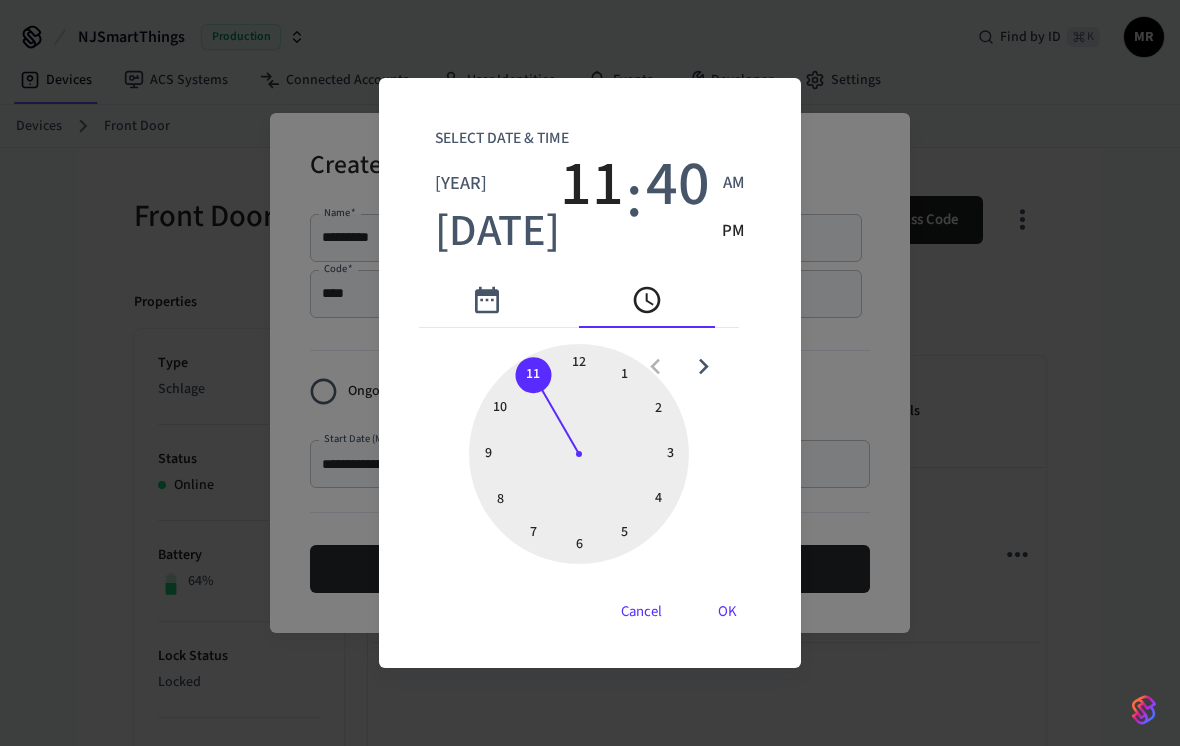 click at bounding box center [579, 454] 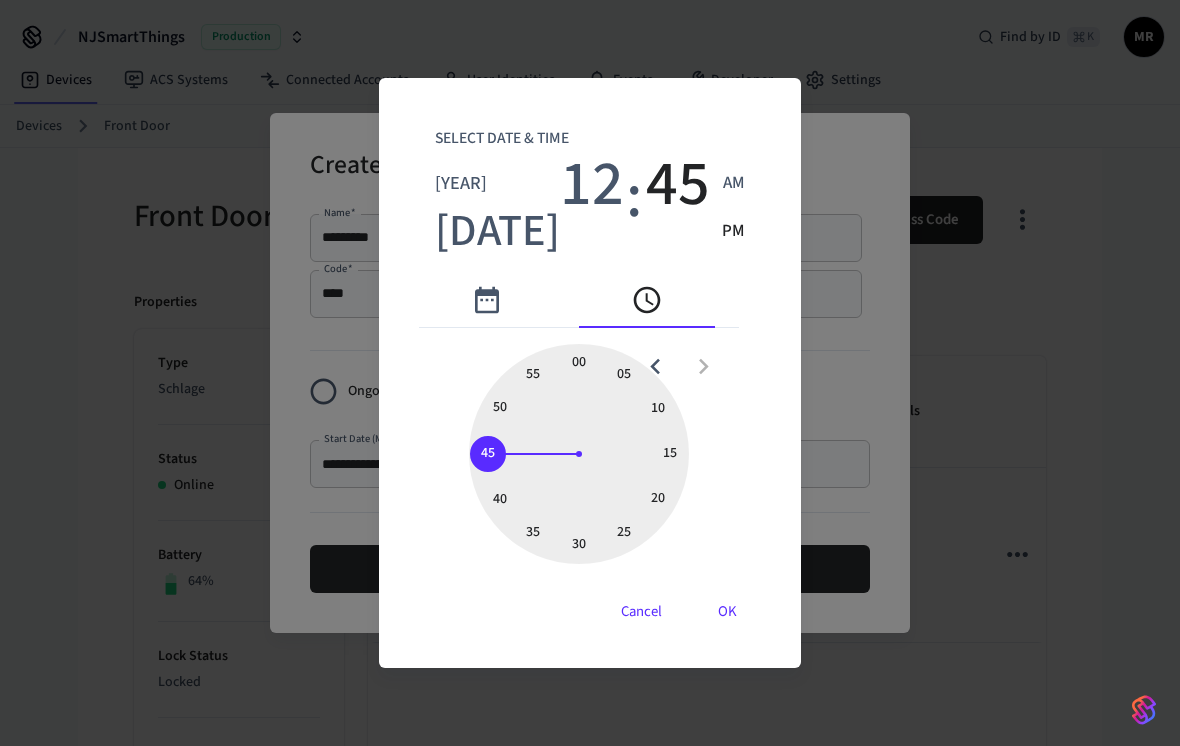 click on "PM" at bounding box center [733, 232] 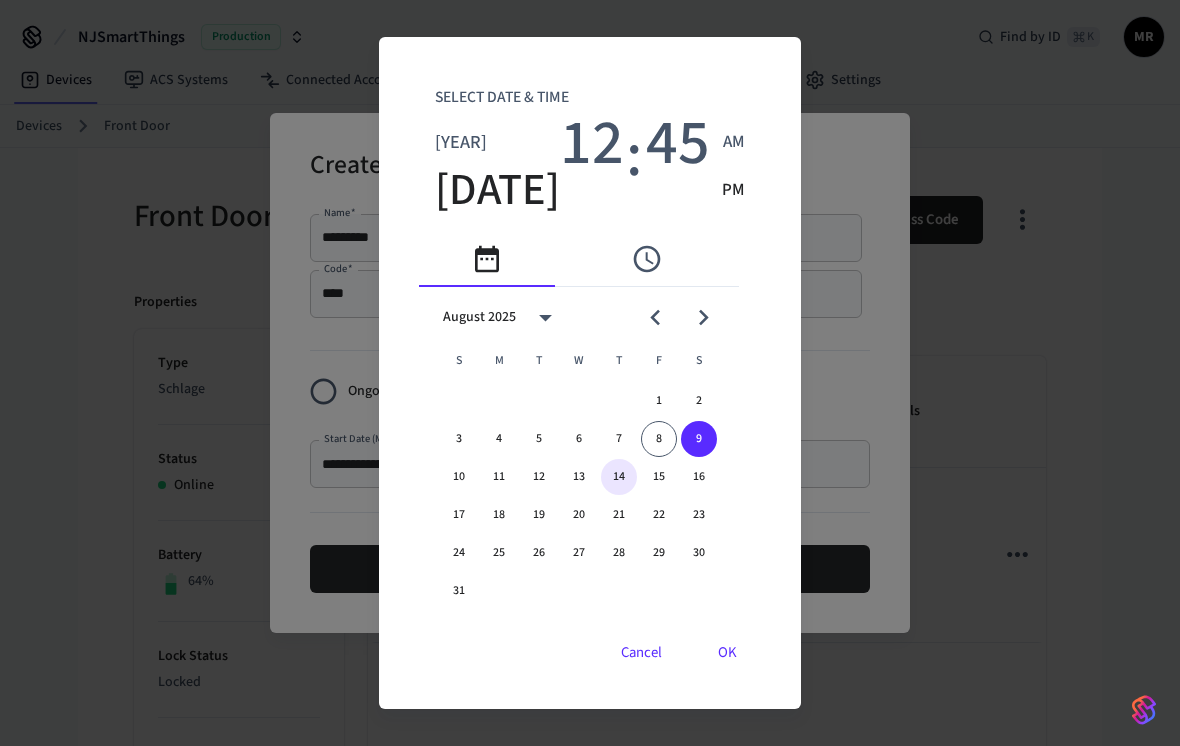 click on "14" at bounding box center (619, 477) 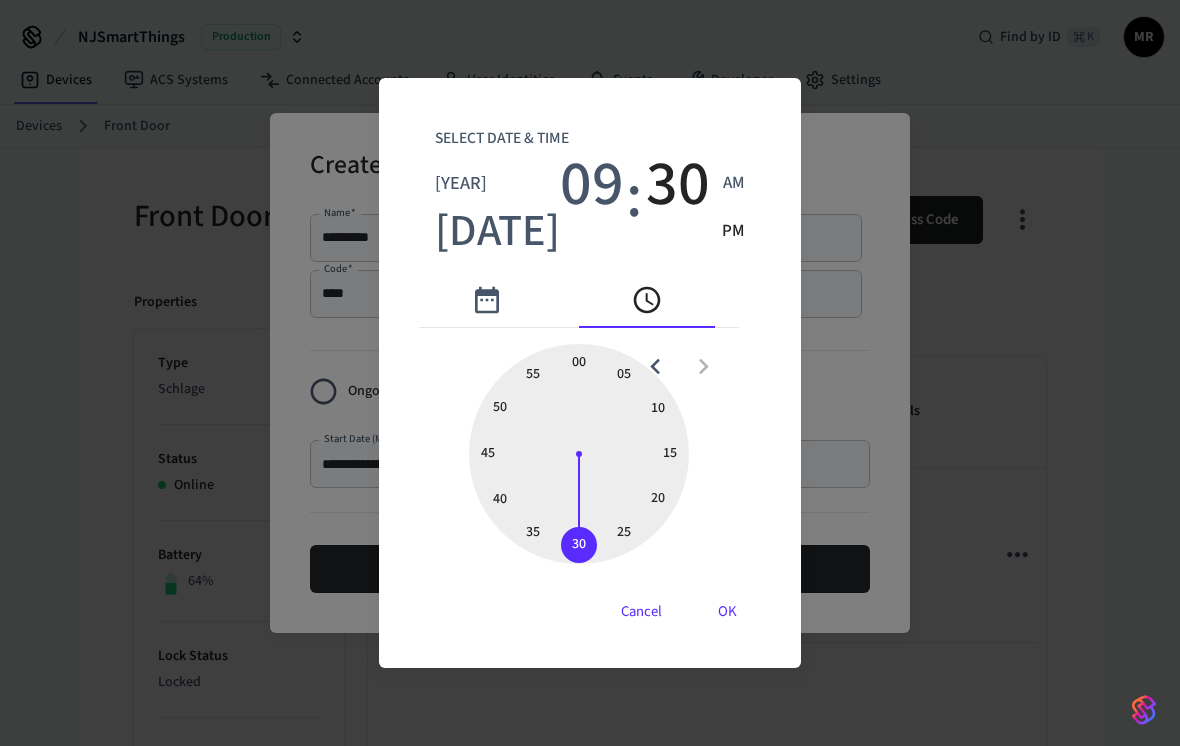click on "AM" at bounding box center [734, 184] 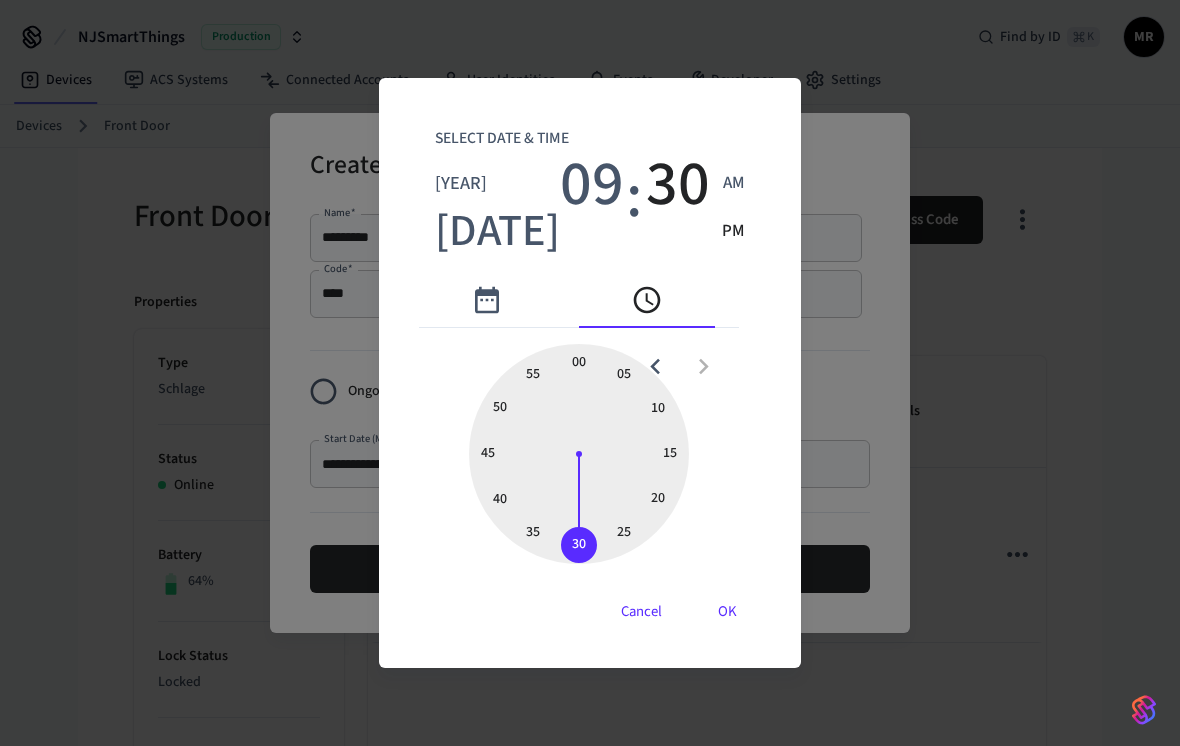 type on "**********" 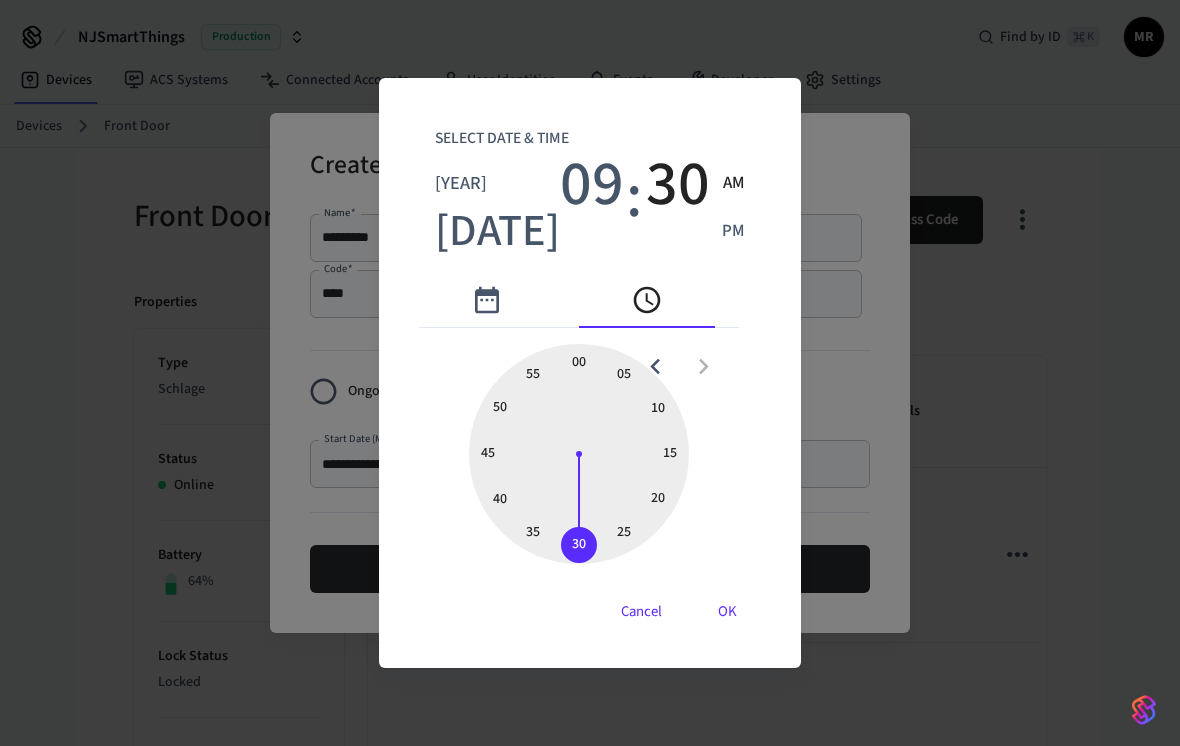 click on "OK" at bounding box center [727, 612] 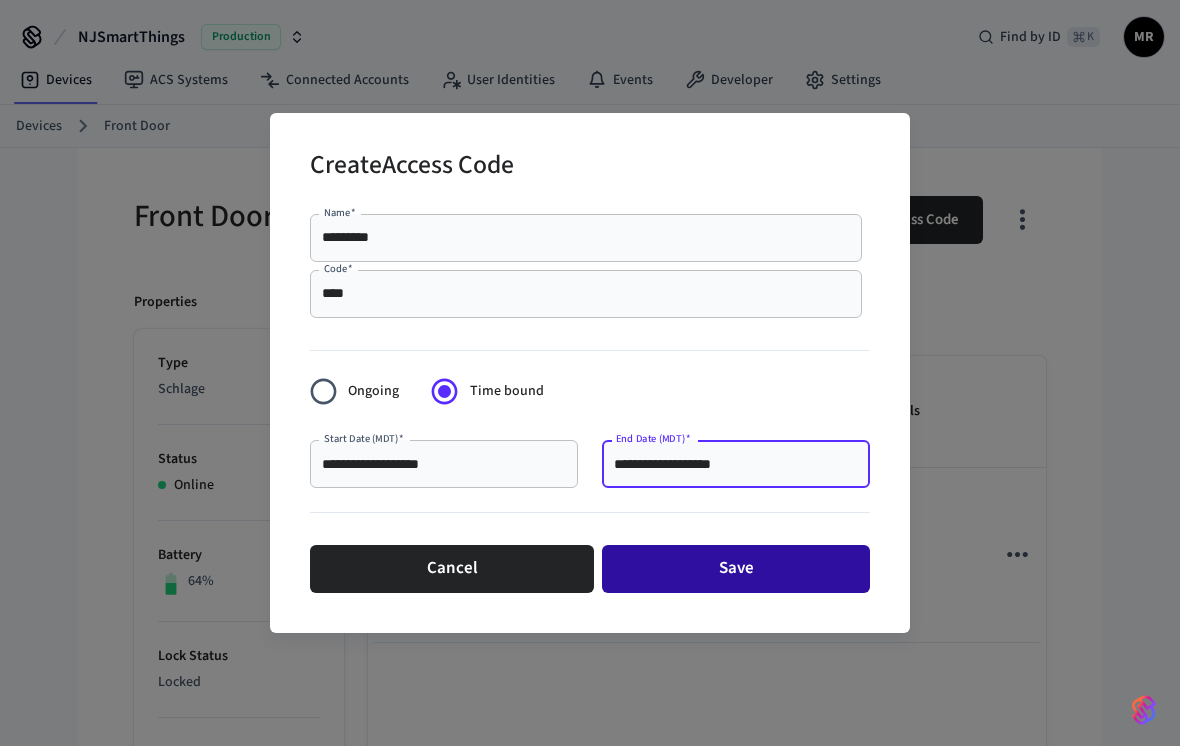 click on "Save" at bounding box center (736, 569) 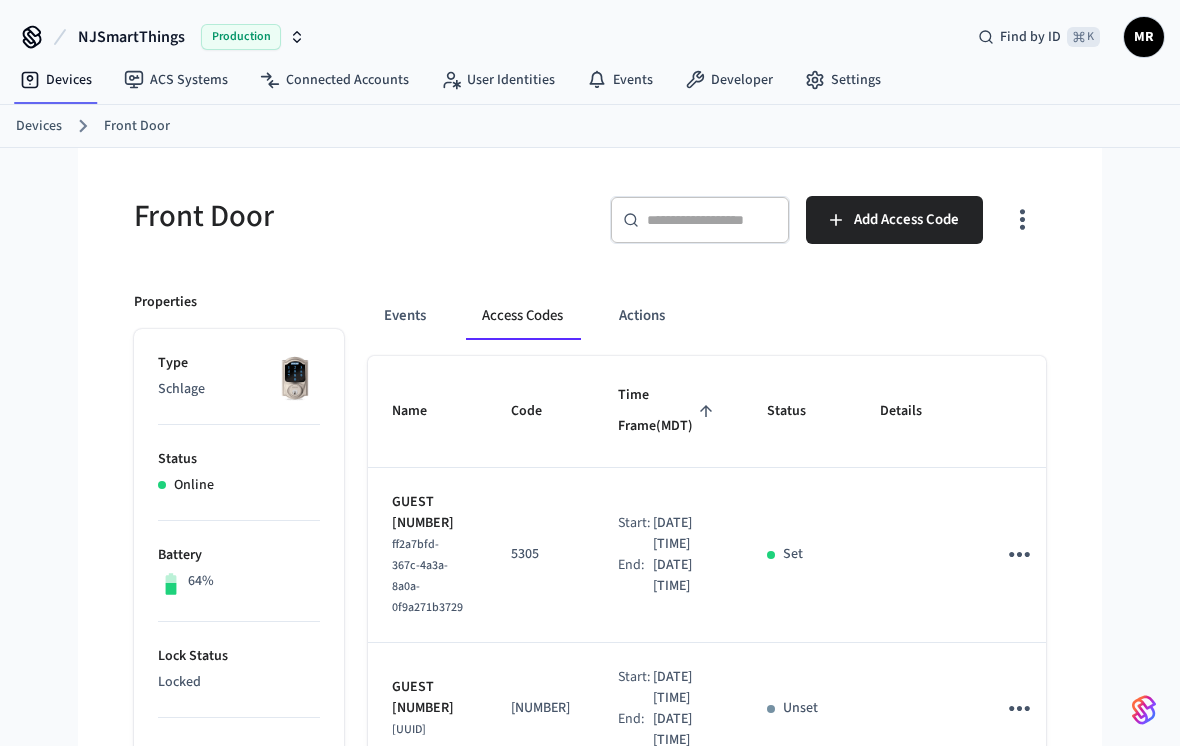 click on "Devices" at bounding box center (39, 126) 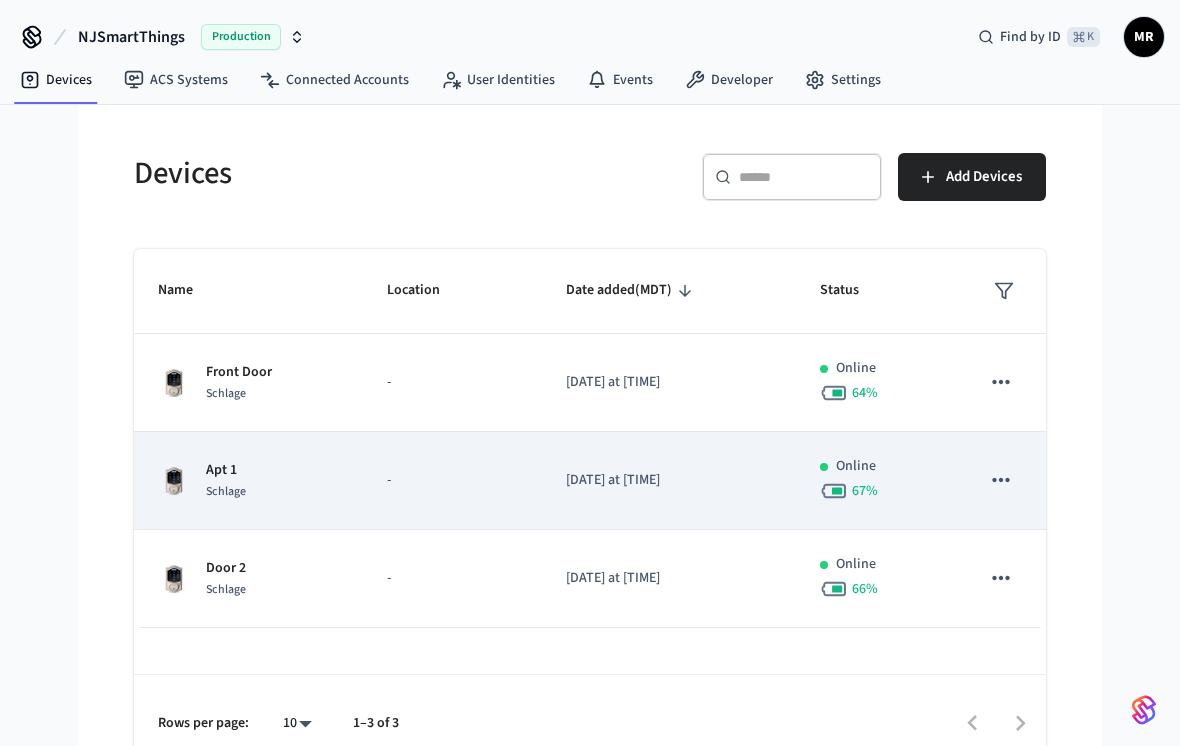 click on "Apt 1" at bounding box center [226, 470] 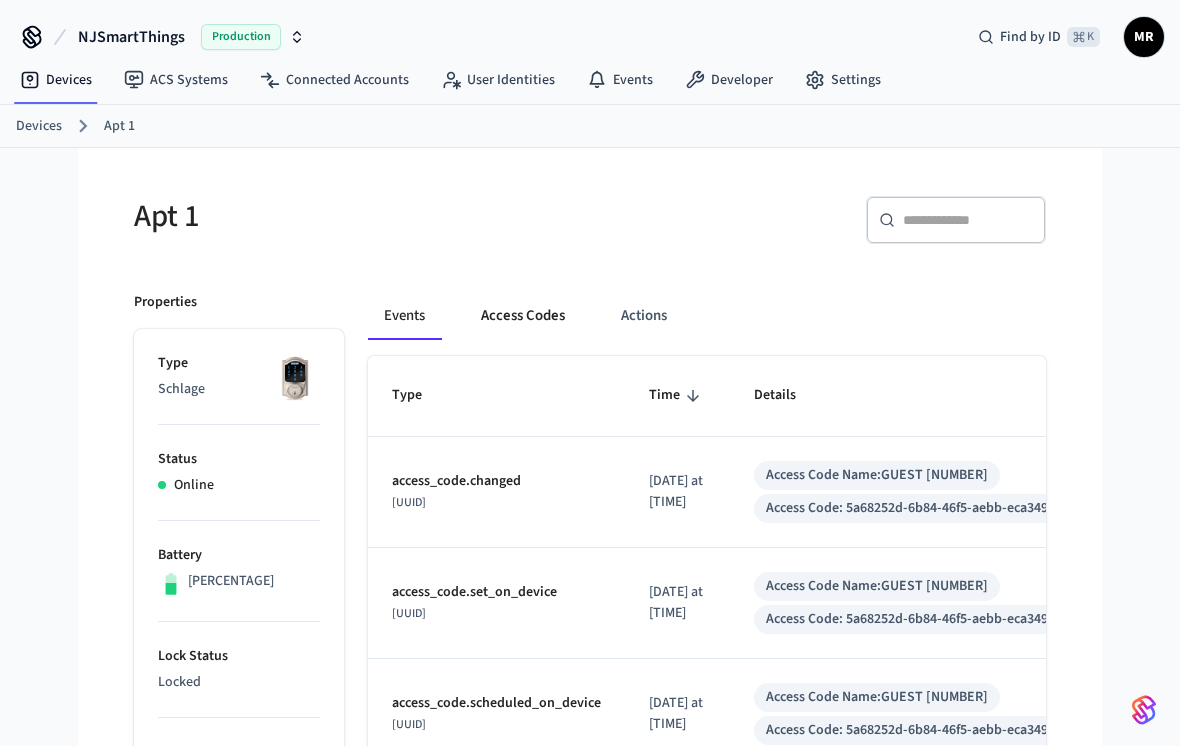 click on "Access Codes" at bounding box center [523, 316] 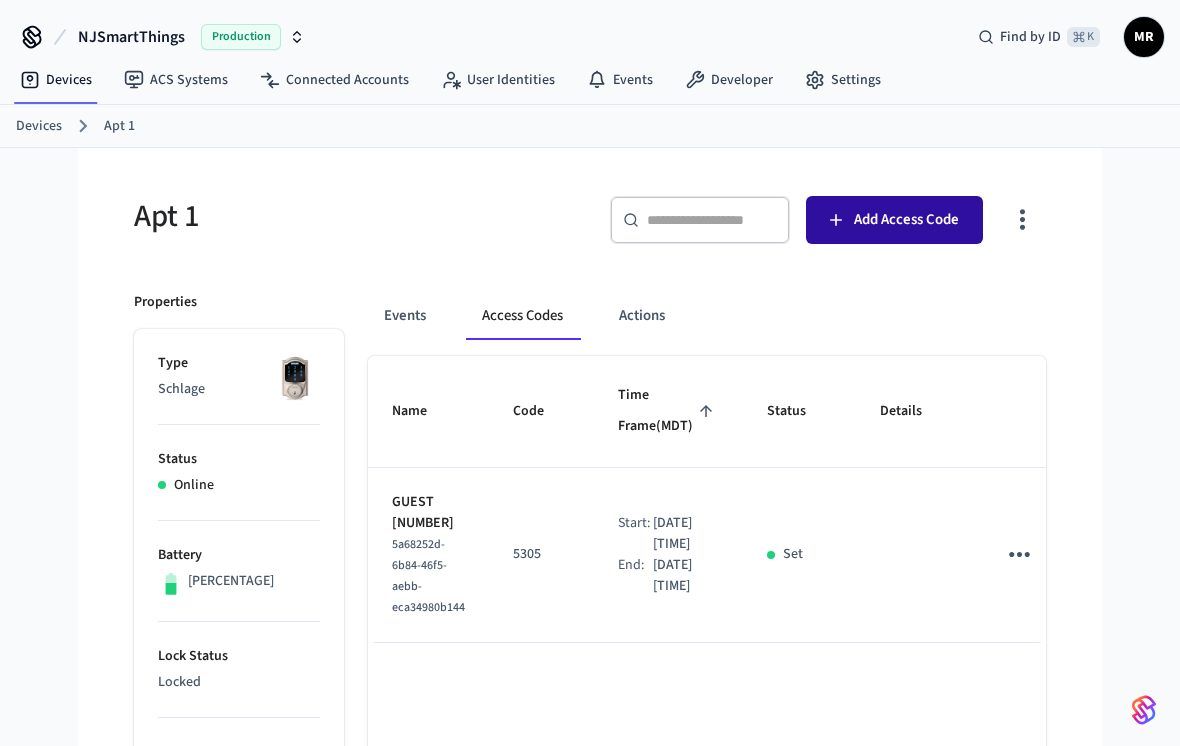 click on "Add Access Code" at bounding box center (906, 220) 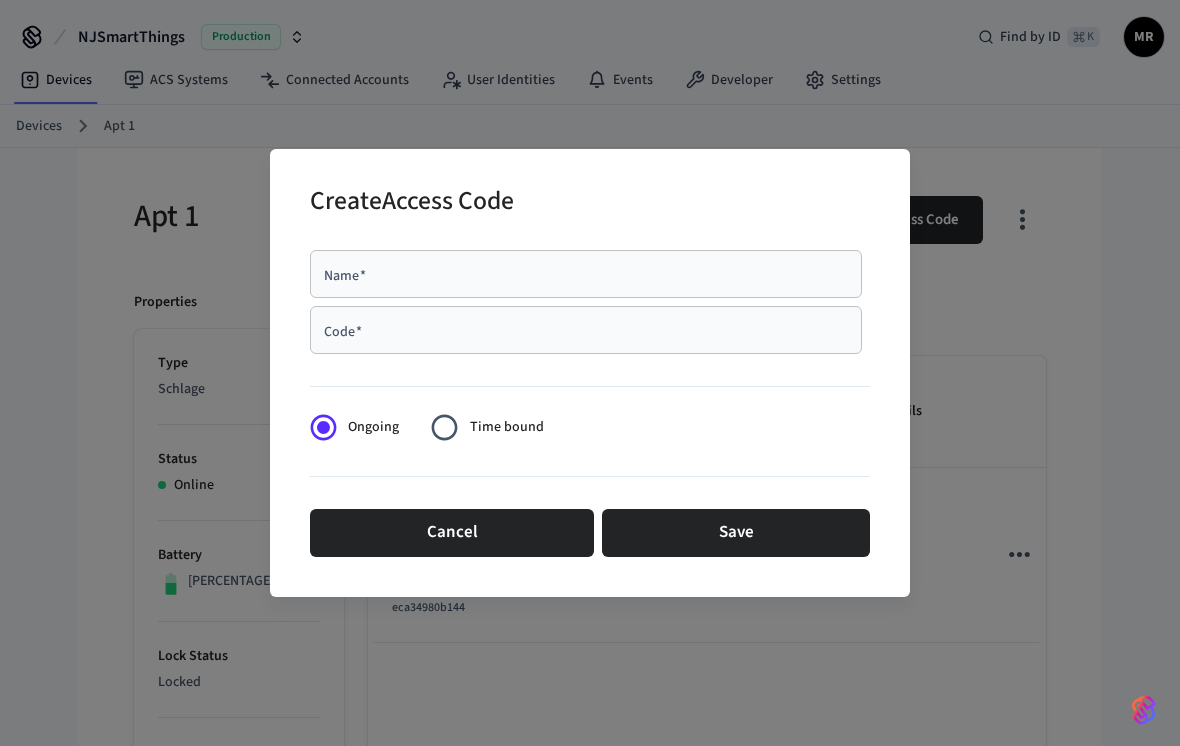 click on "Name   * Name   *" at bounding box center (586, 274) 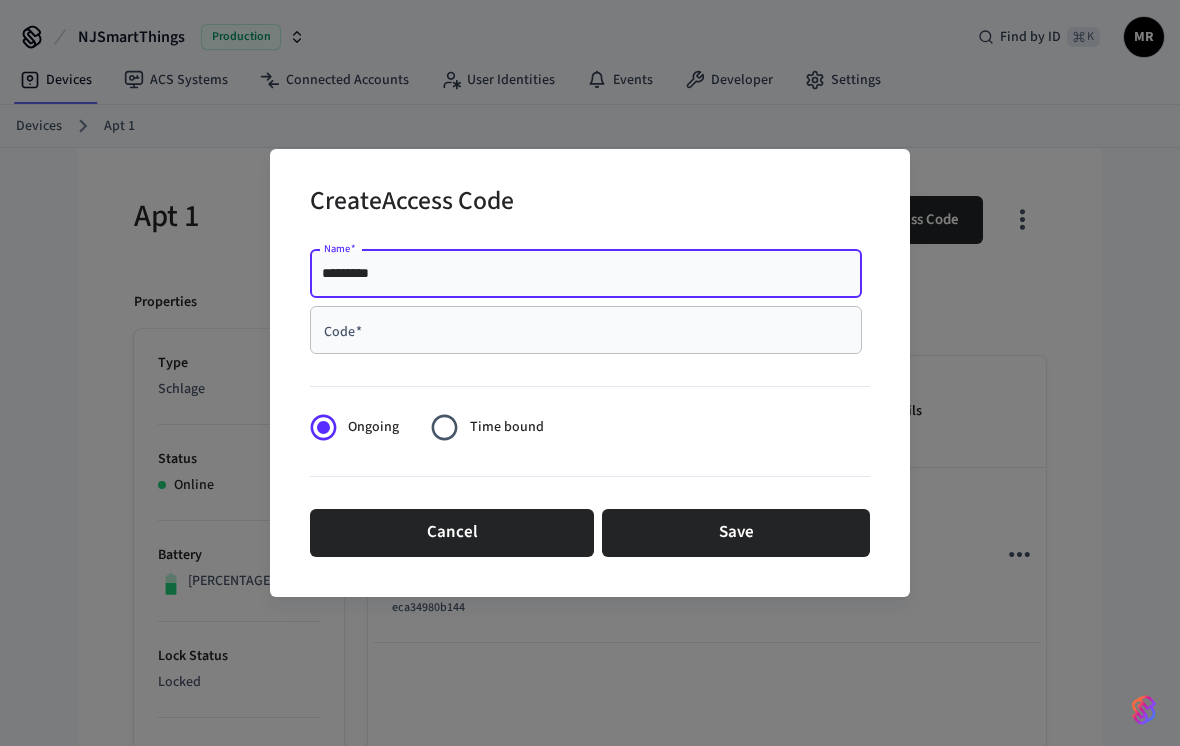 type on "*********" 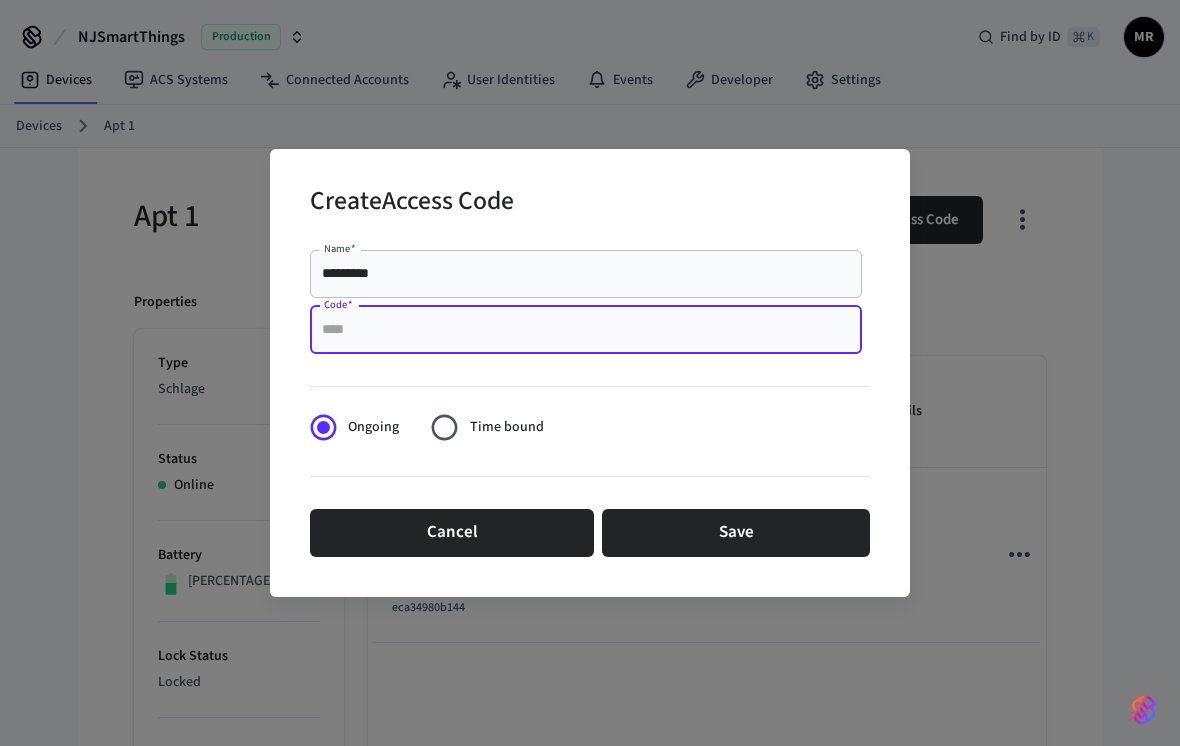 click on "Code   *" at bounding box center (586, 330) 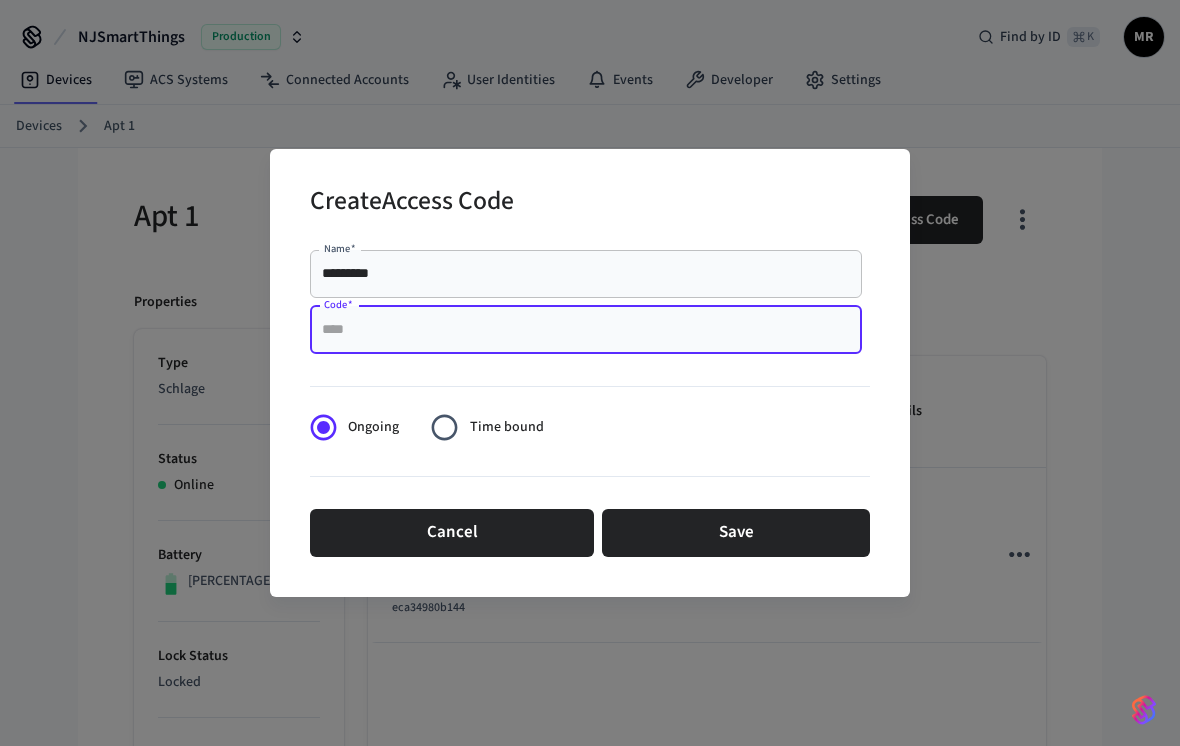 paste on "****" 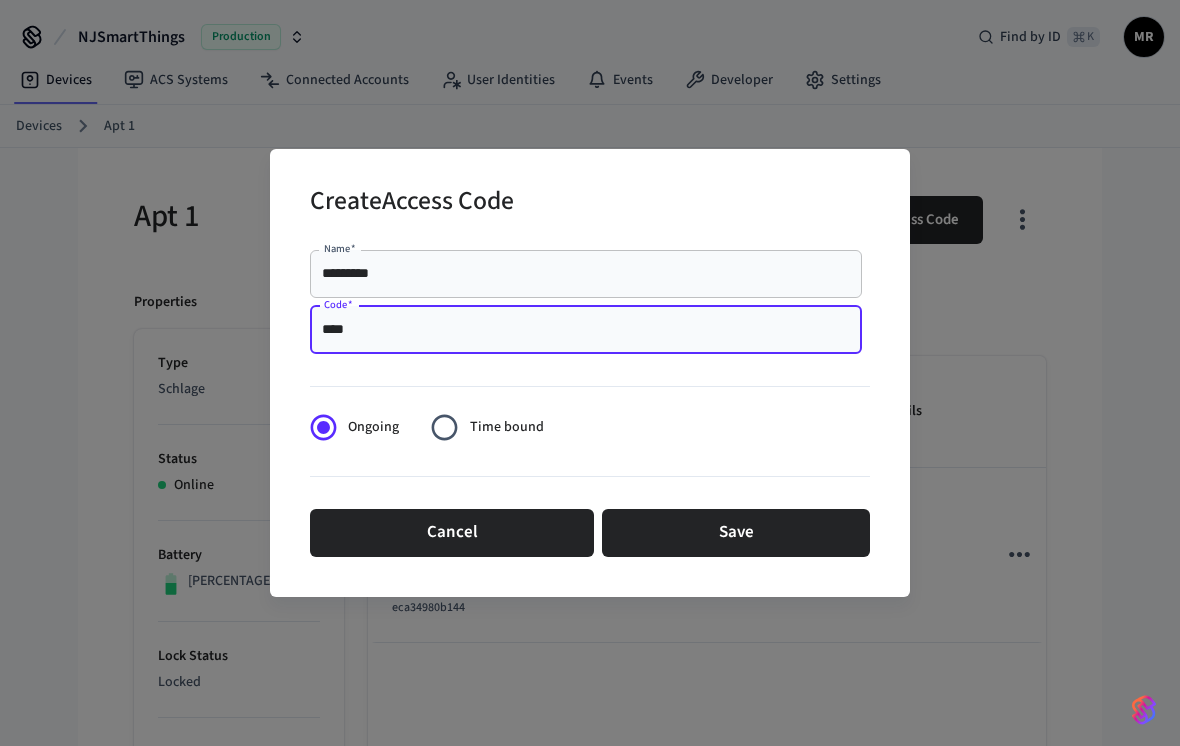 type on "****" 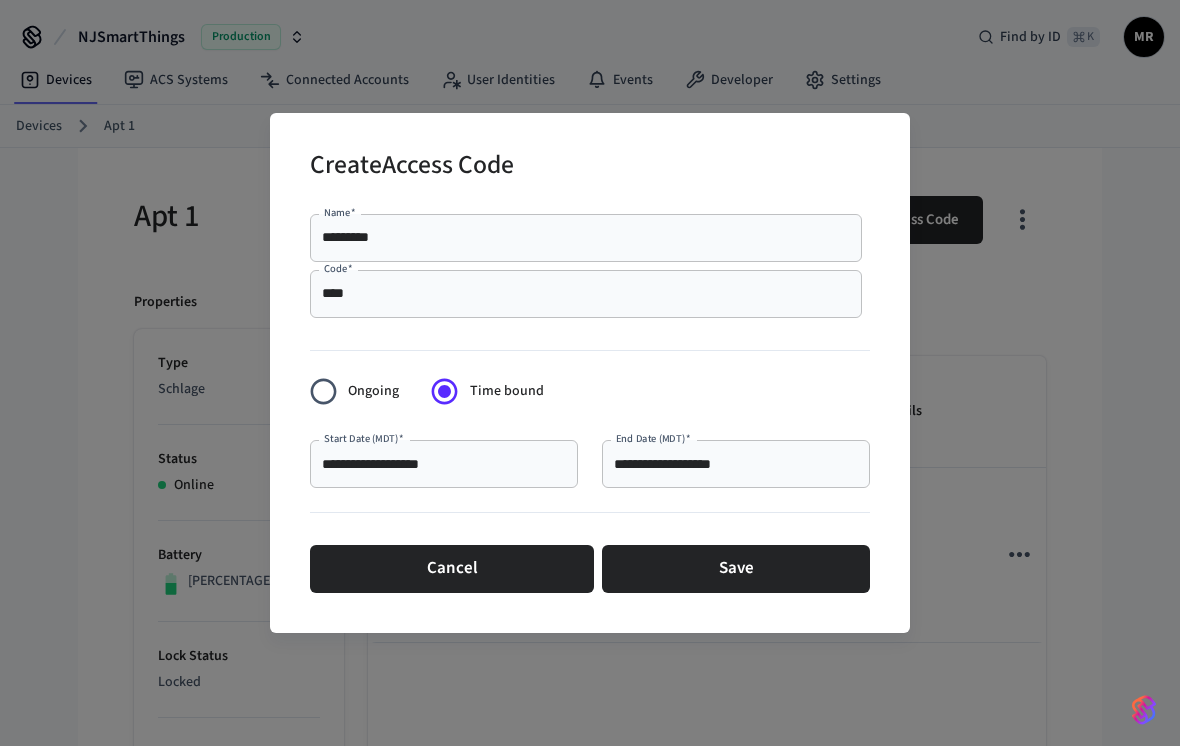 click on "**********" at bounding box center (444, 464) 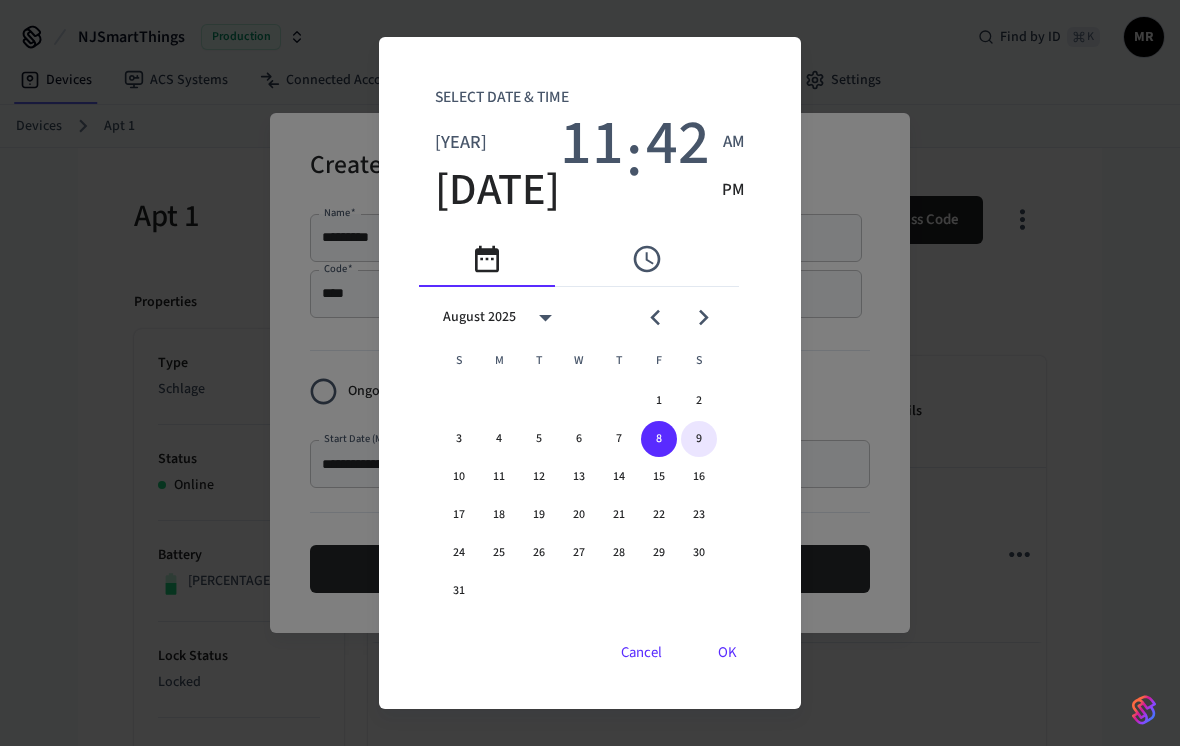 click on "9" at bounding box center (699, 439) 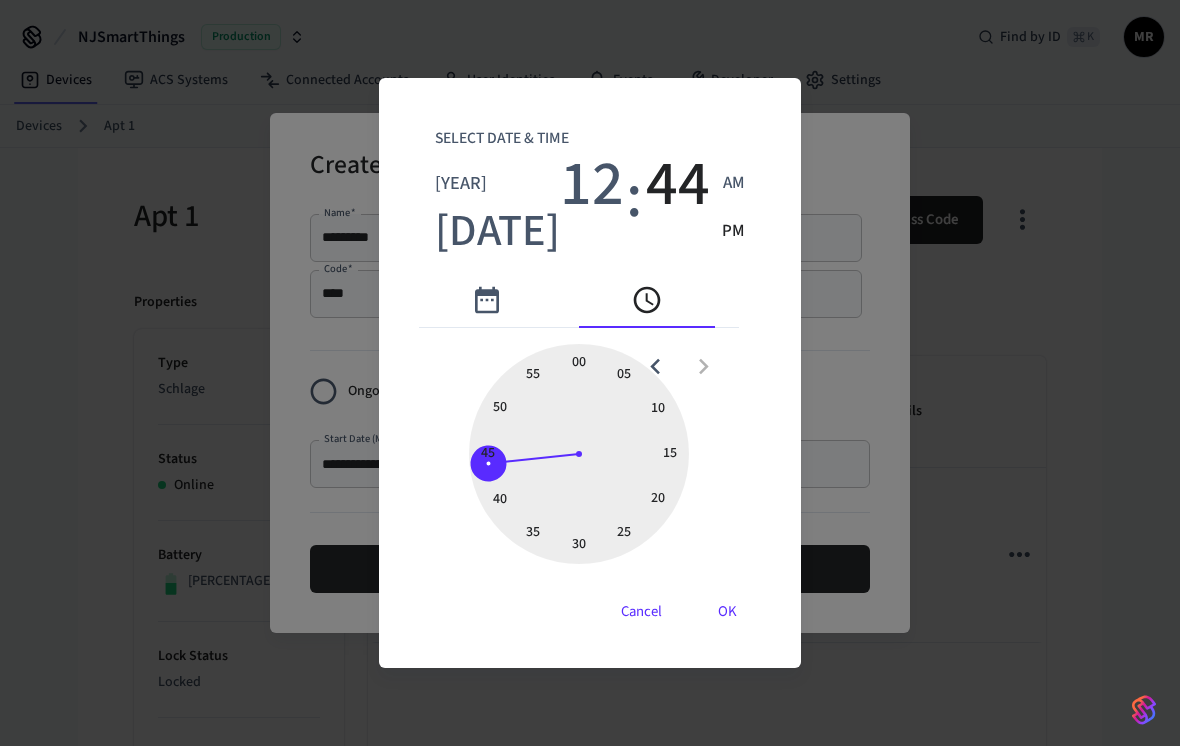 type on "**********" 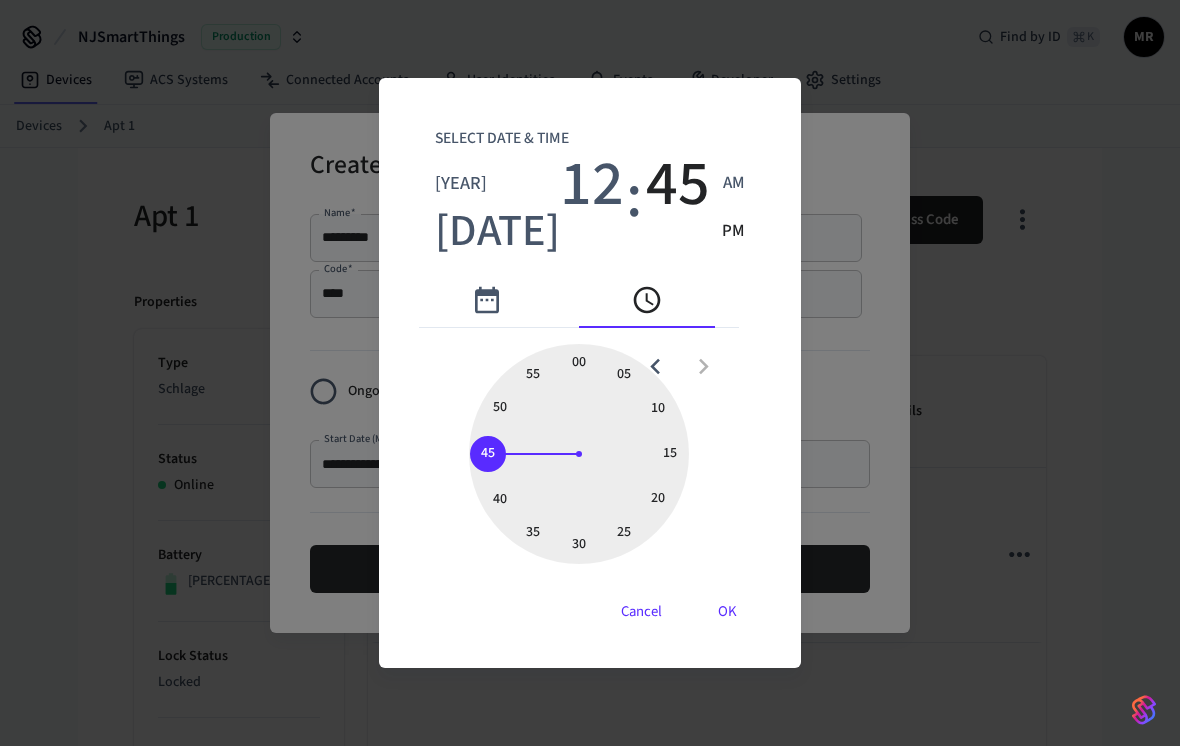 click on "PM" at bounding box center [733, 232] 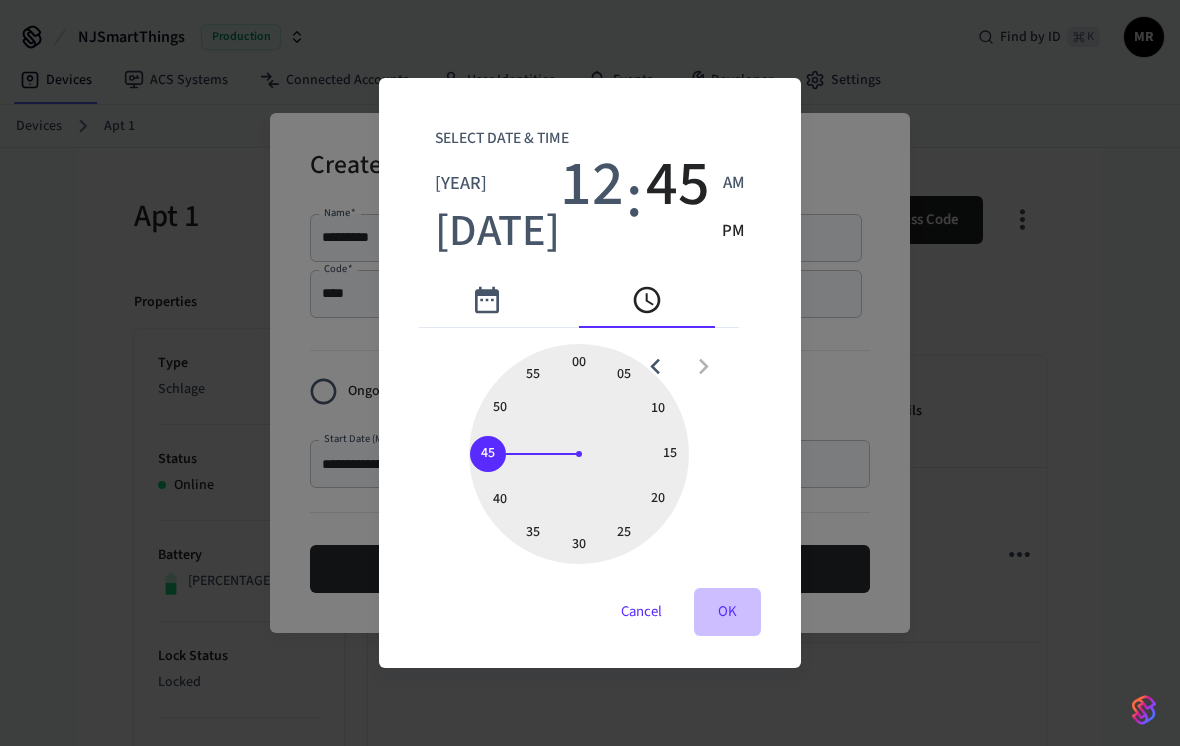 click on "OK" at bounding box center [727, 612] 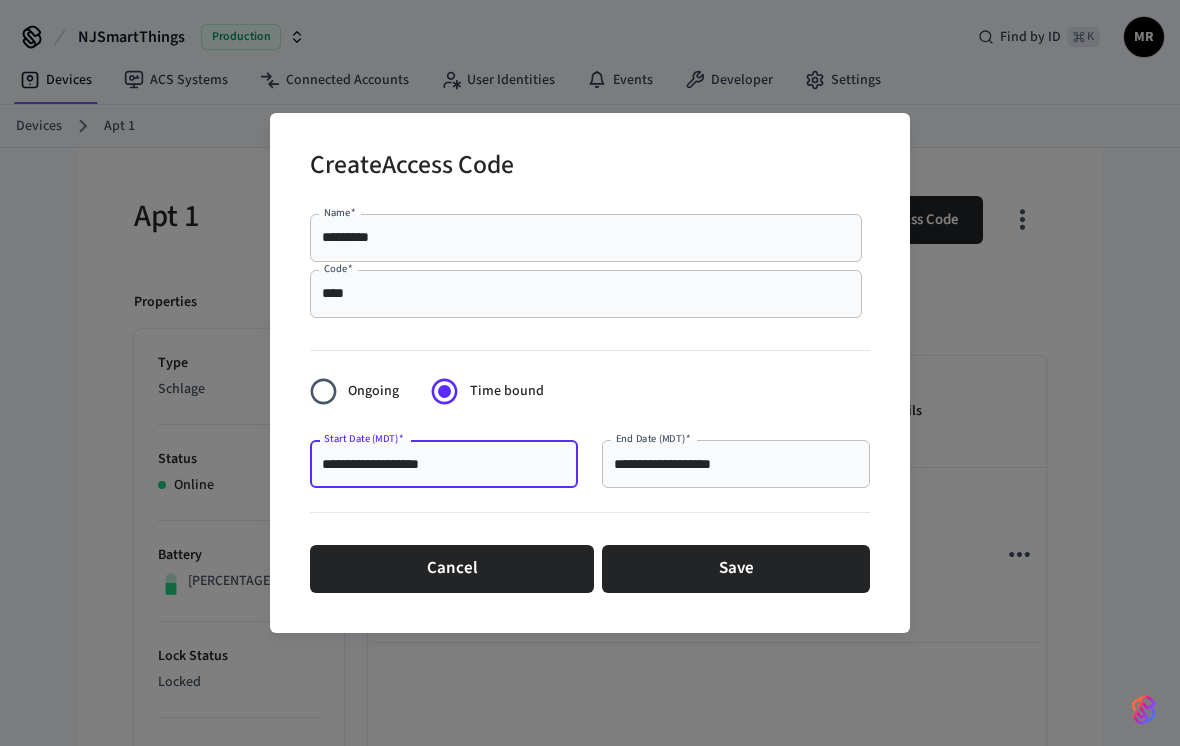 click on "**********" at bounding box center (736, 464) 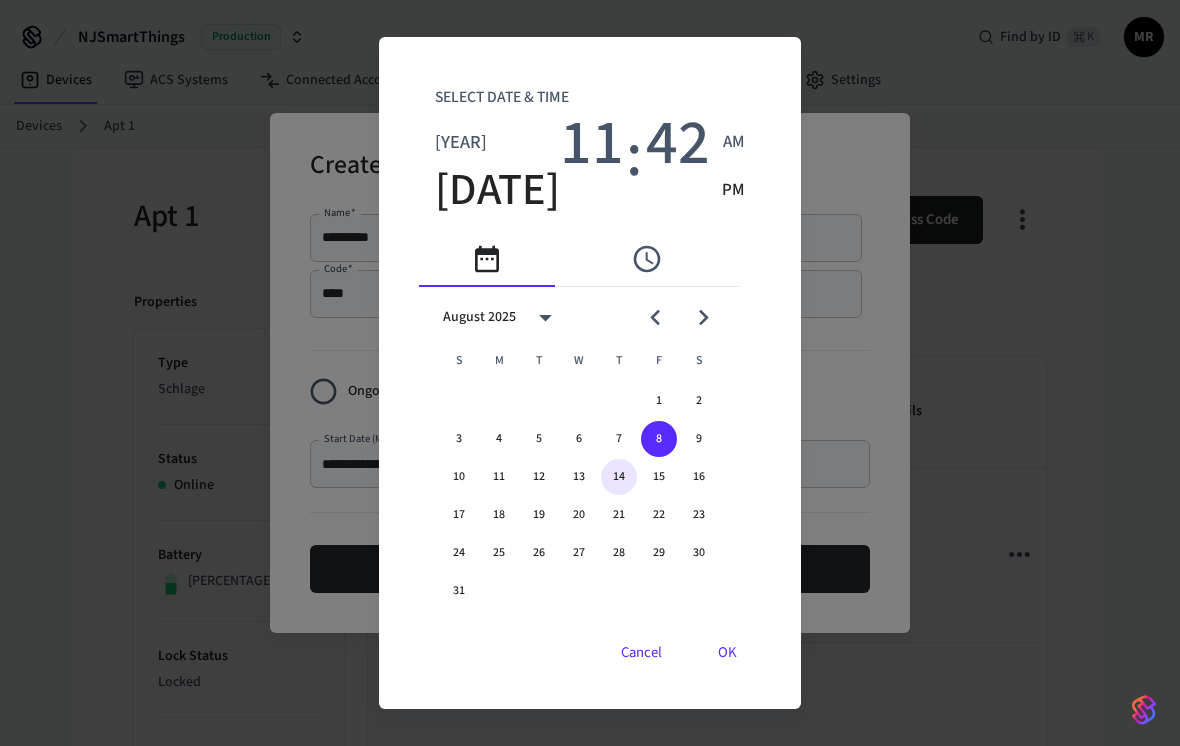 click on "14" at bounding box center [619, 477] 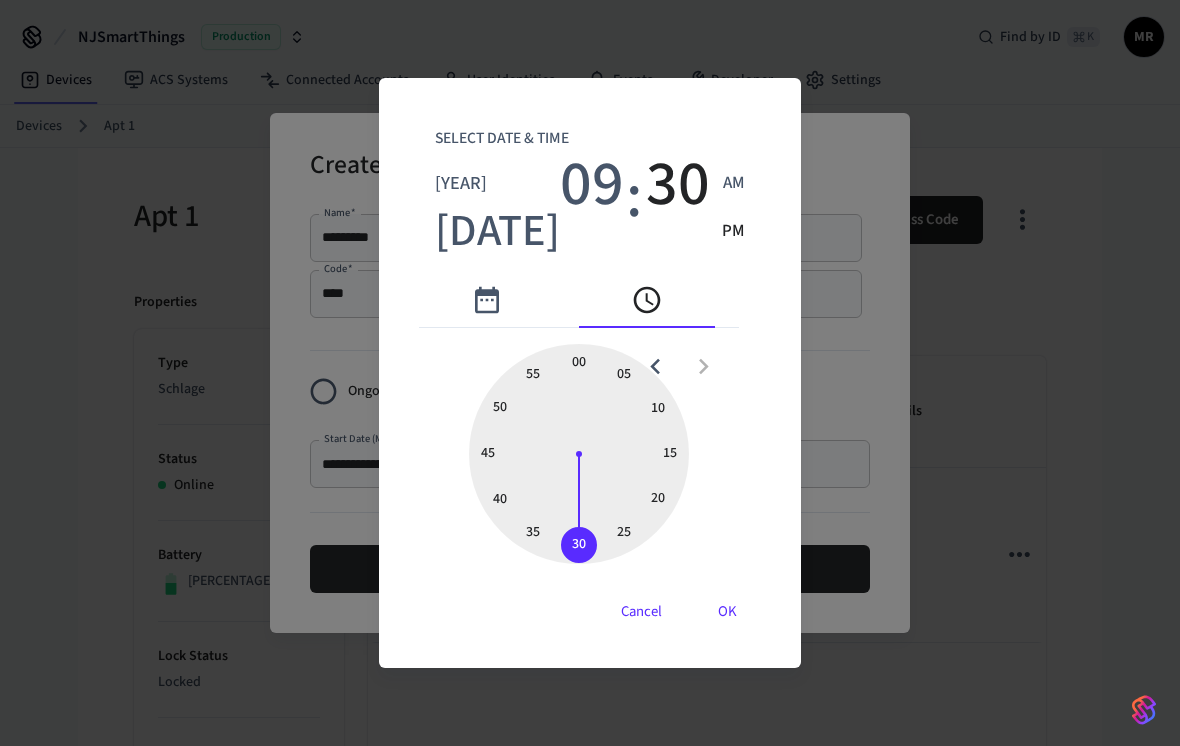 click on "AM" at bounding box center (734, 184) 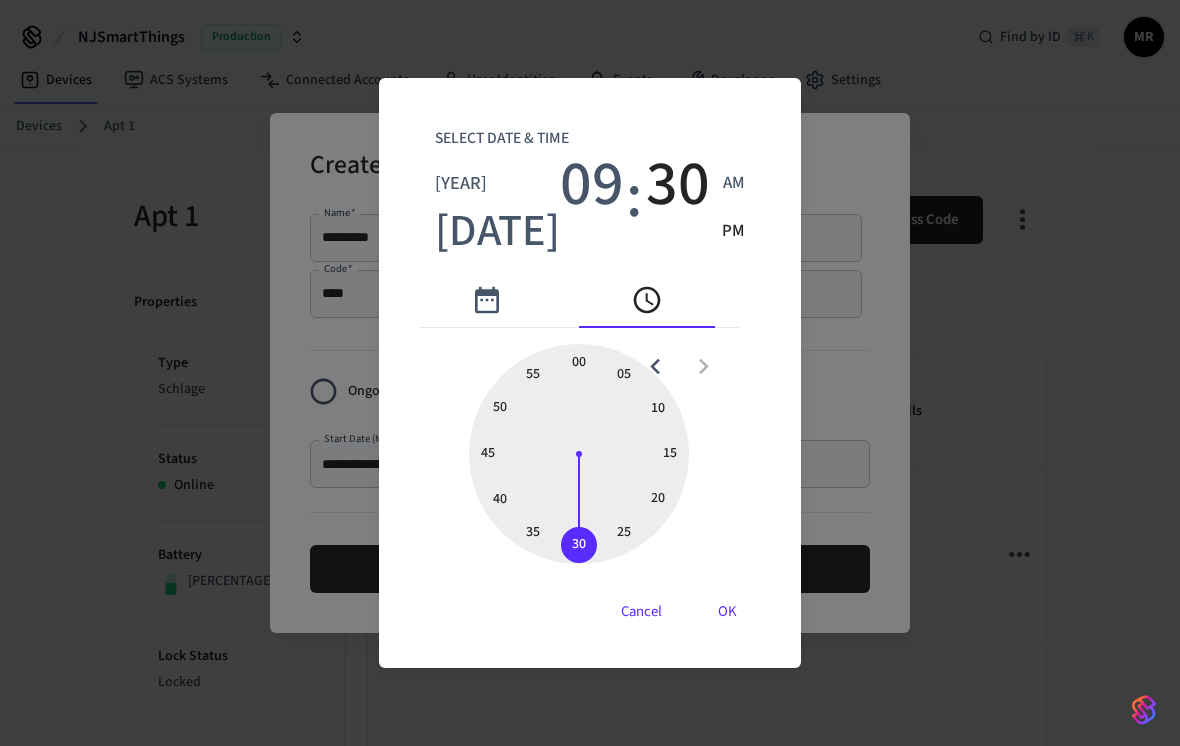 type on "**********" 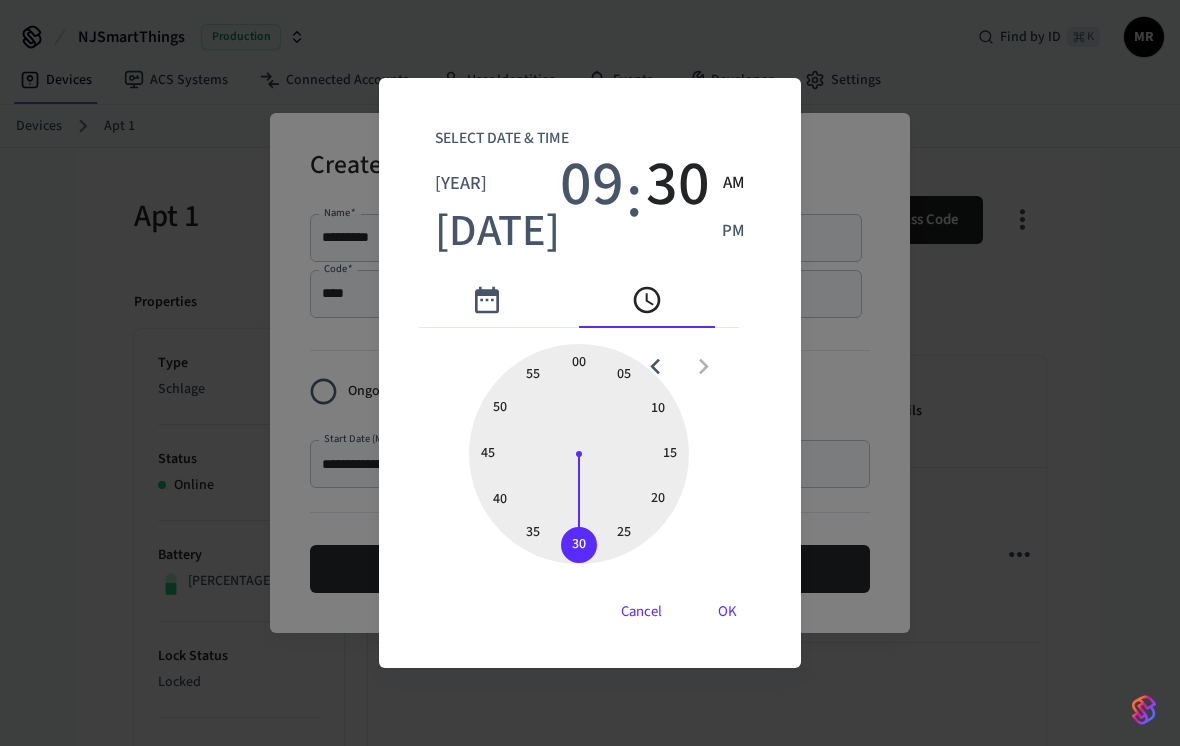 click on "OK" at bounding box center [727, 612] 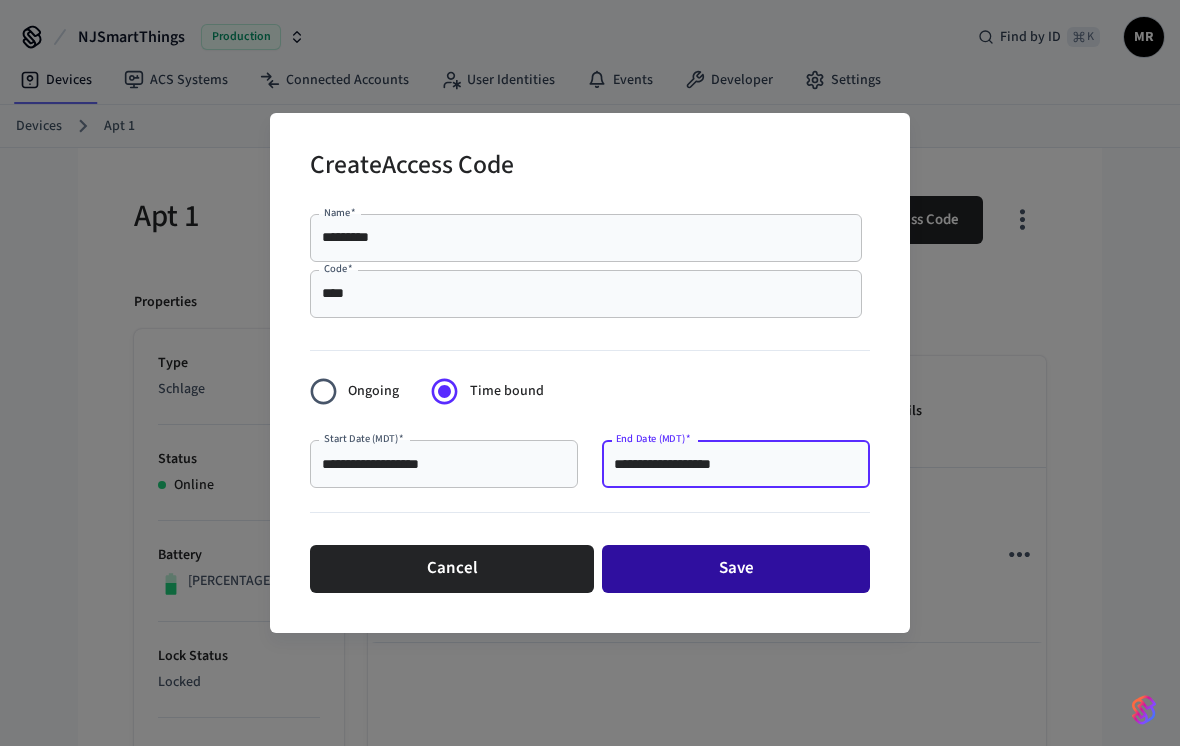 click on "Save" at bounding box center [736, 569] 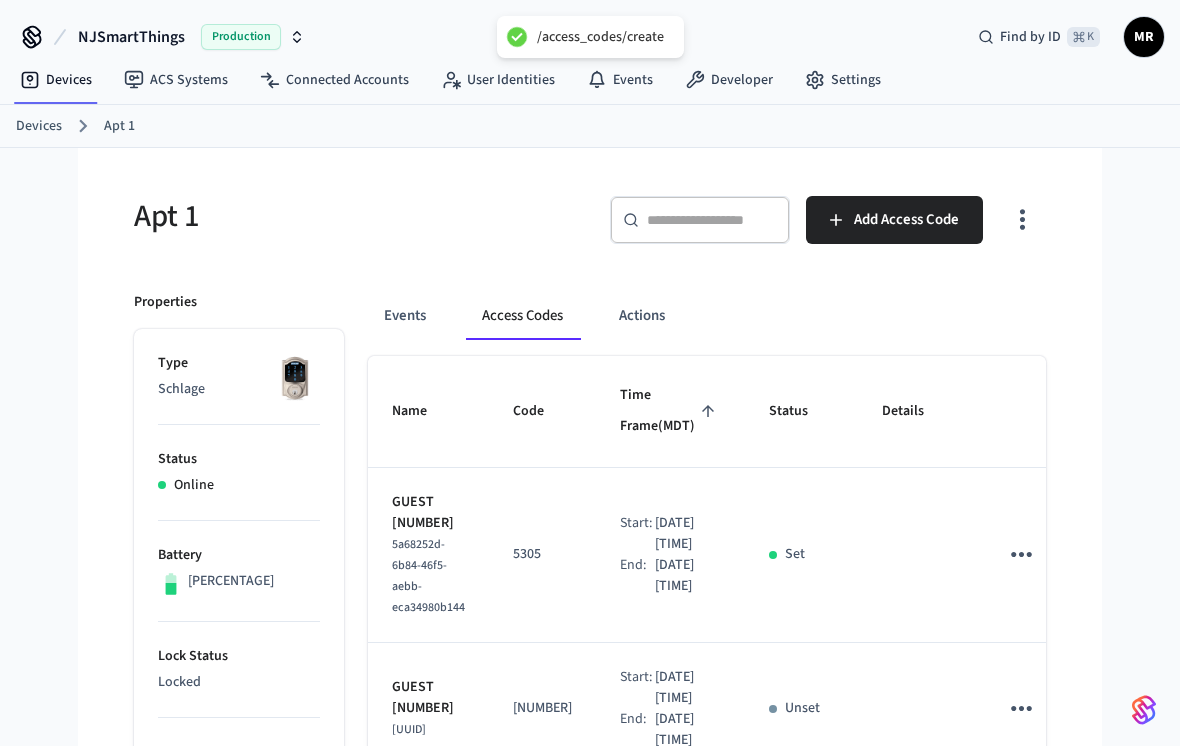 click on "Devices" at bounding box center [39, 126] 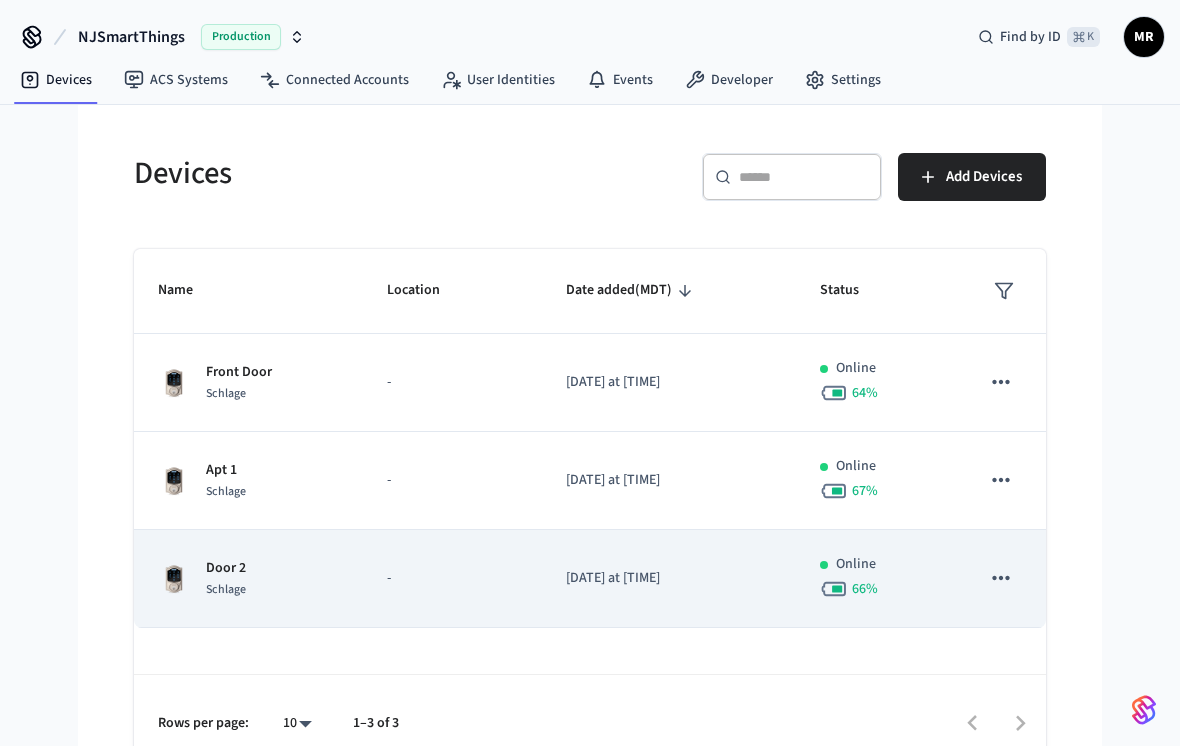 click on "Door 2 Schlage" at bounding box center (248, 579) 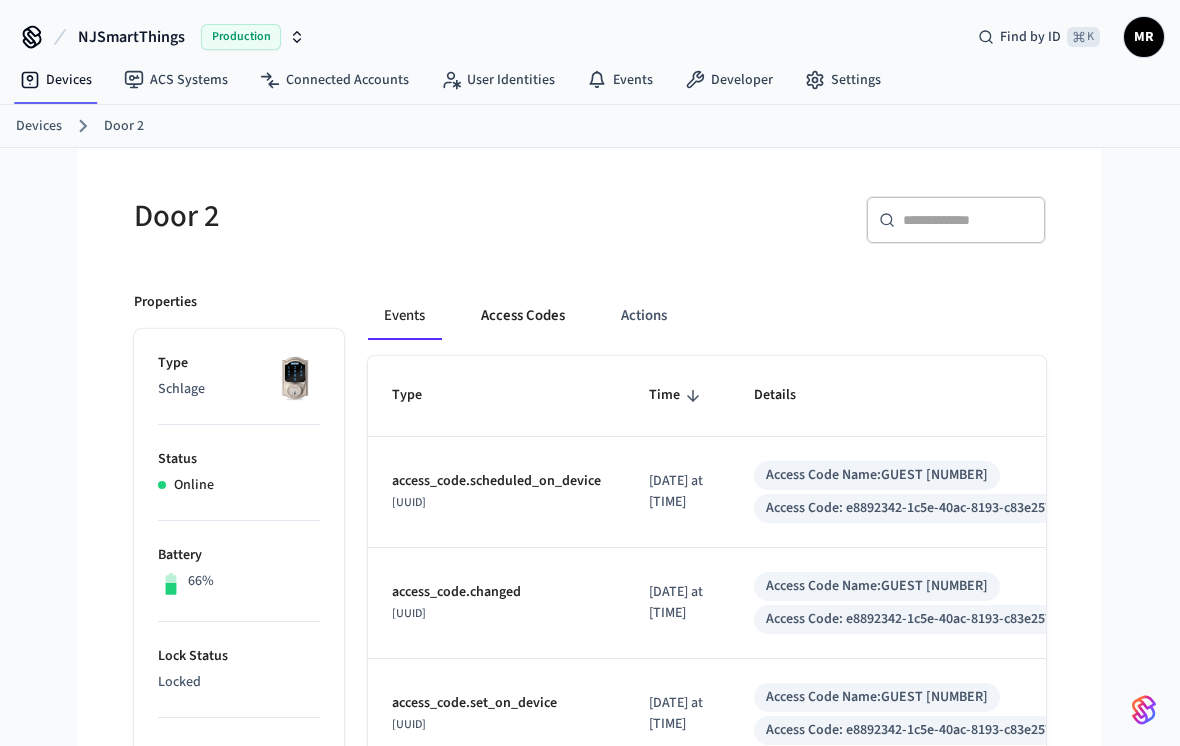 click on "Access Codes" at bounding box center [523, 316] 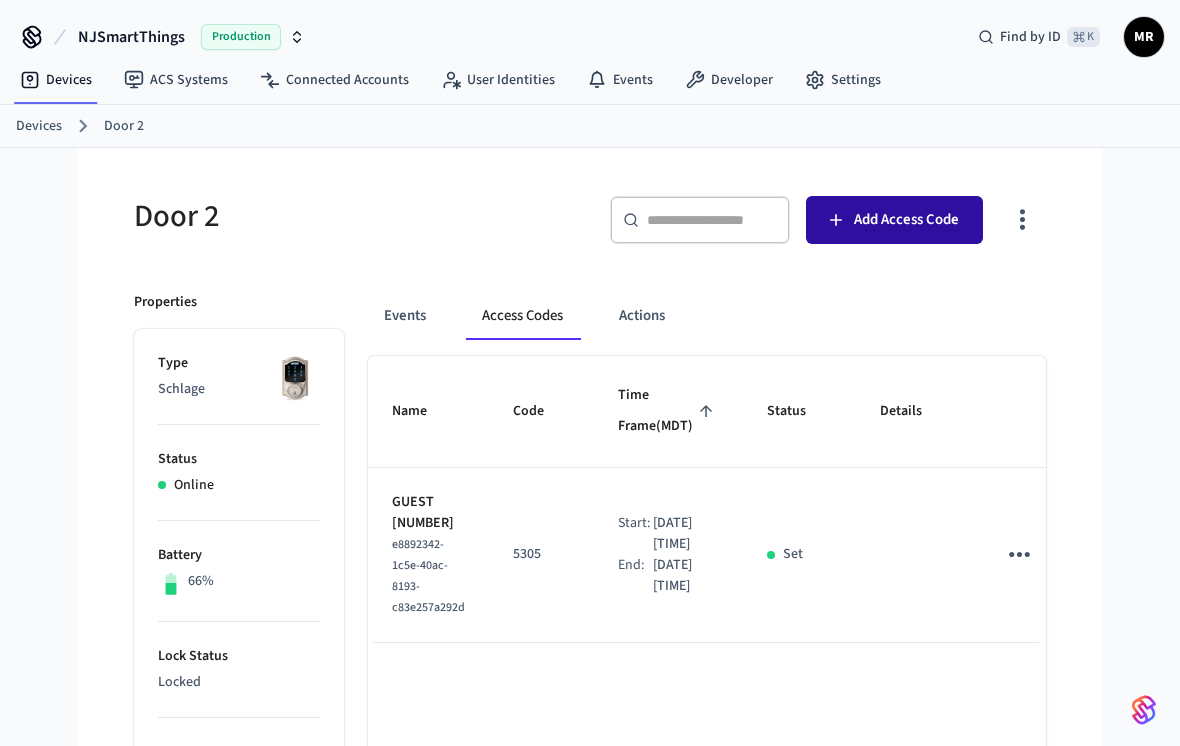 click on "Add Access Code" at bounding box center (906, 220) 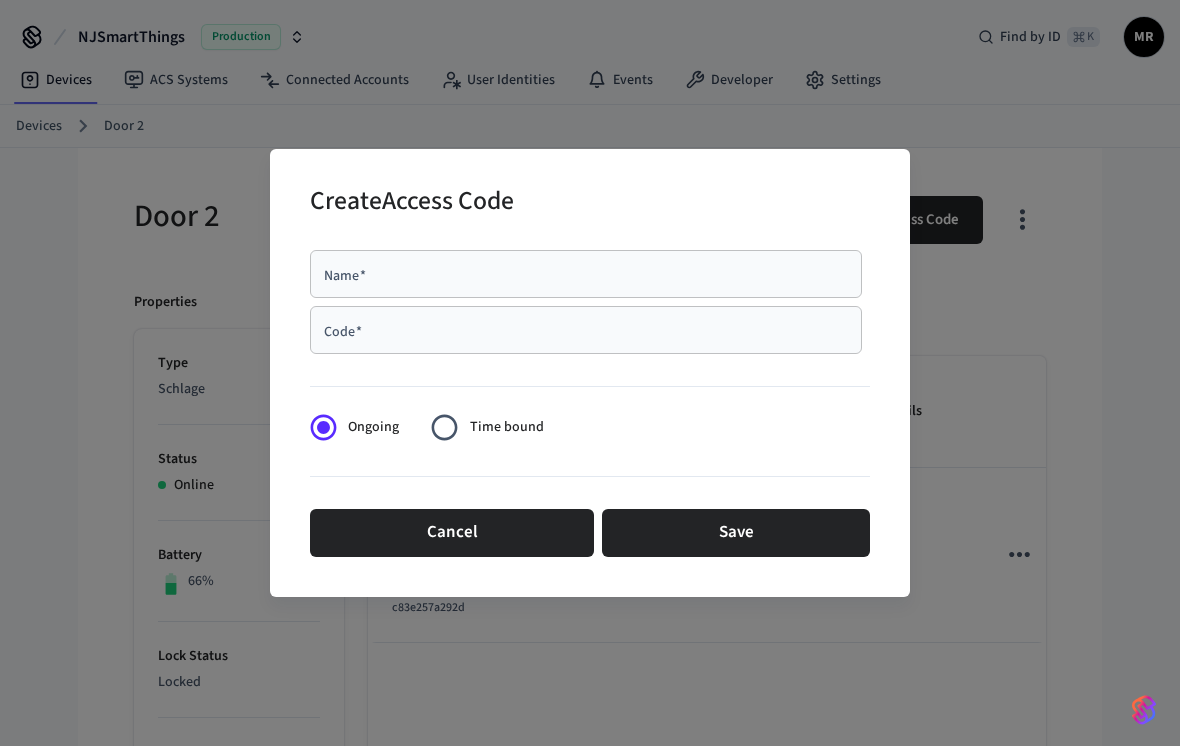 click on "Code   * Code   *" at bounding box center [586, 330] 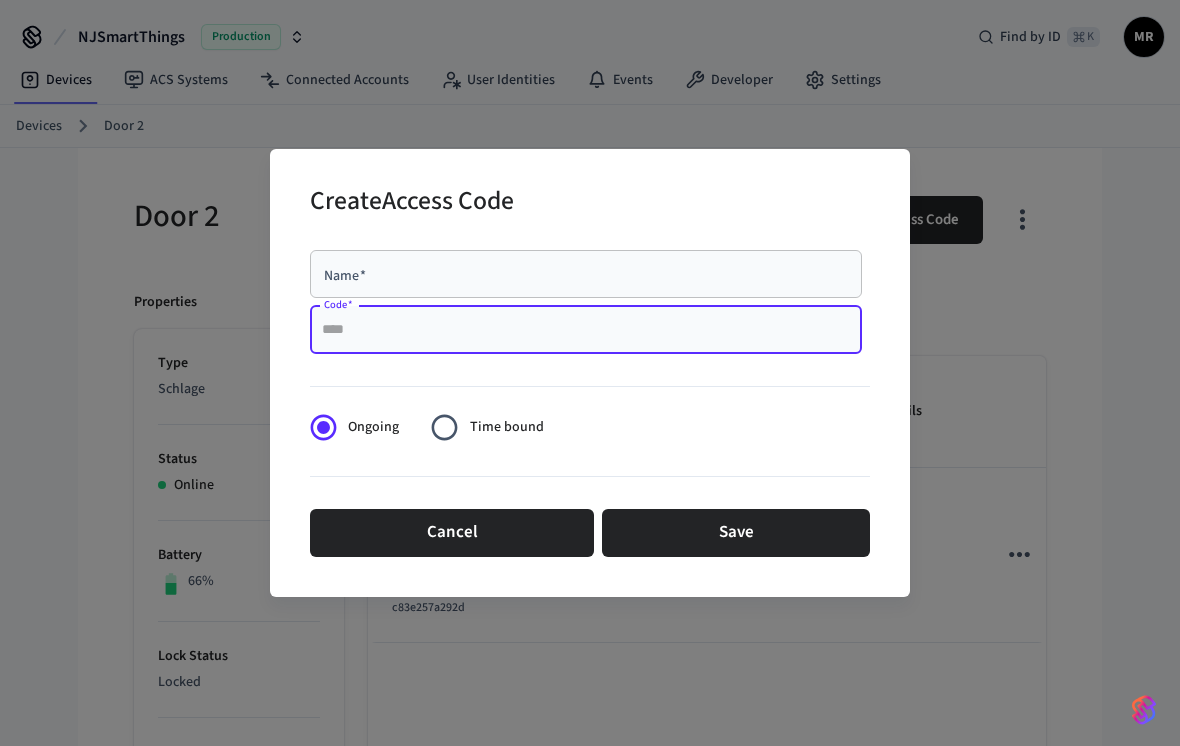 click on "Code   *" at bounding box center (586, 330) 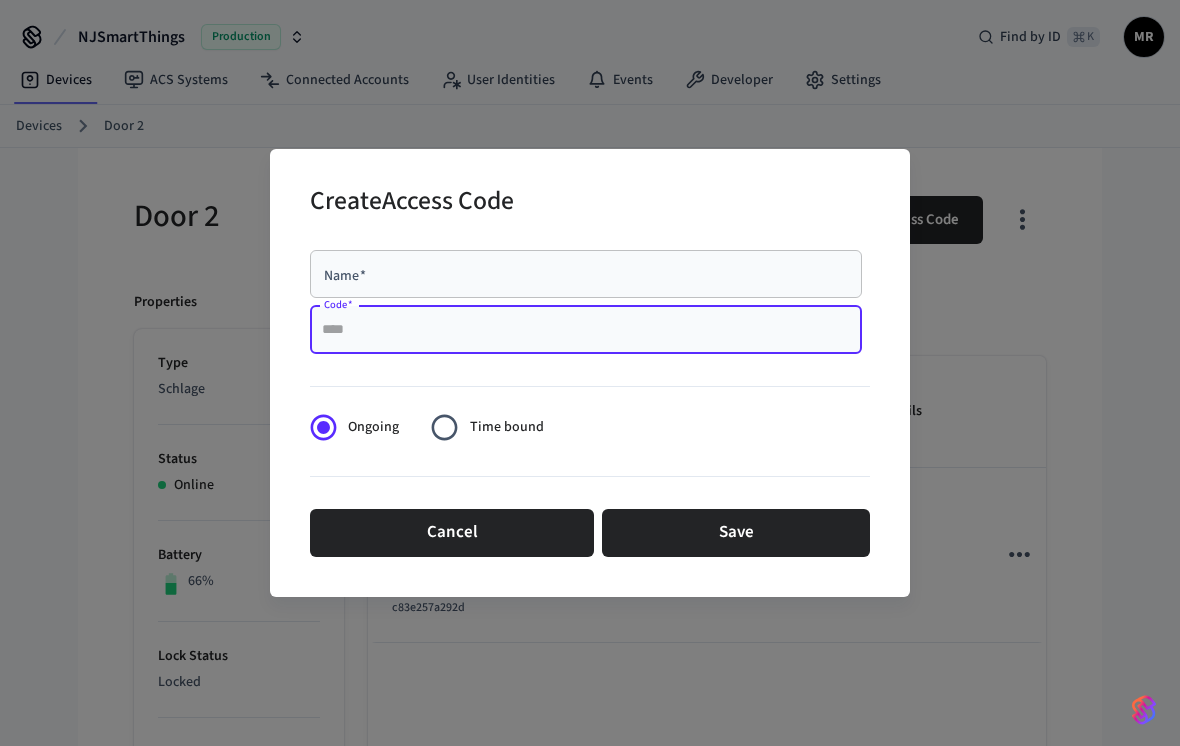 paste on "****" 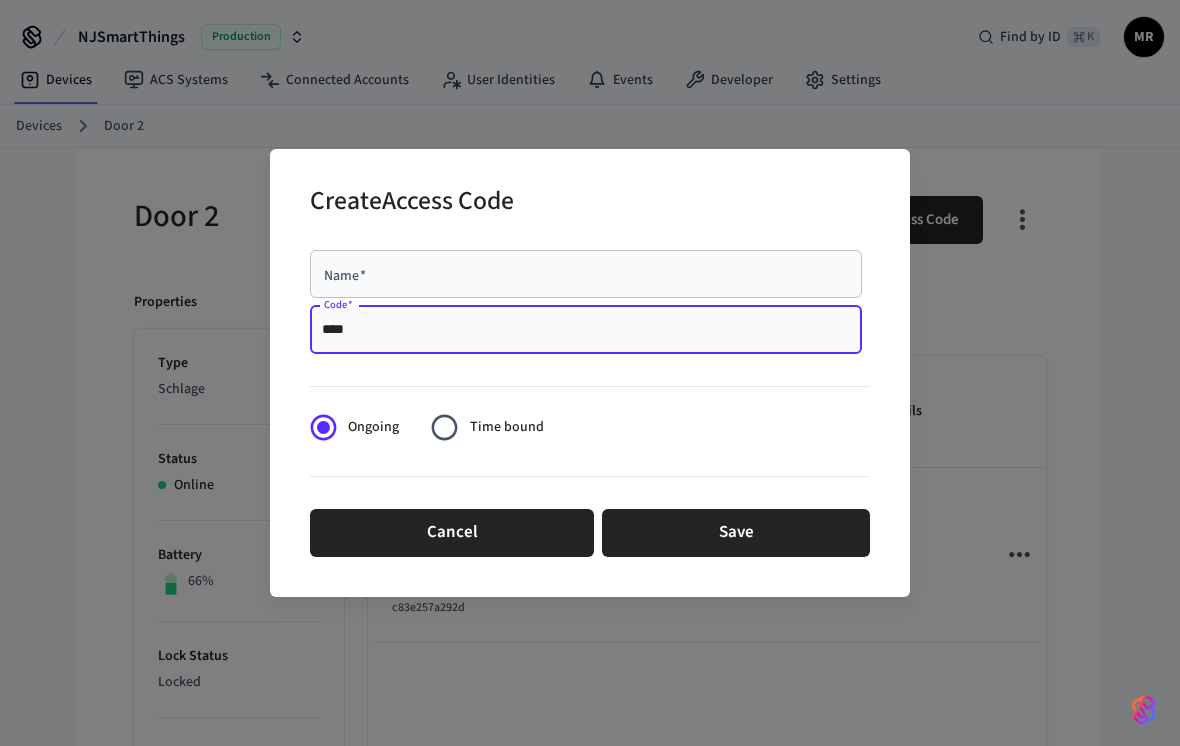 type on "****" 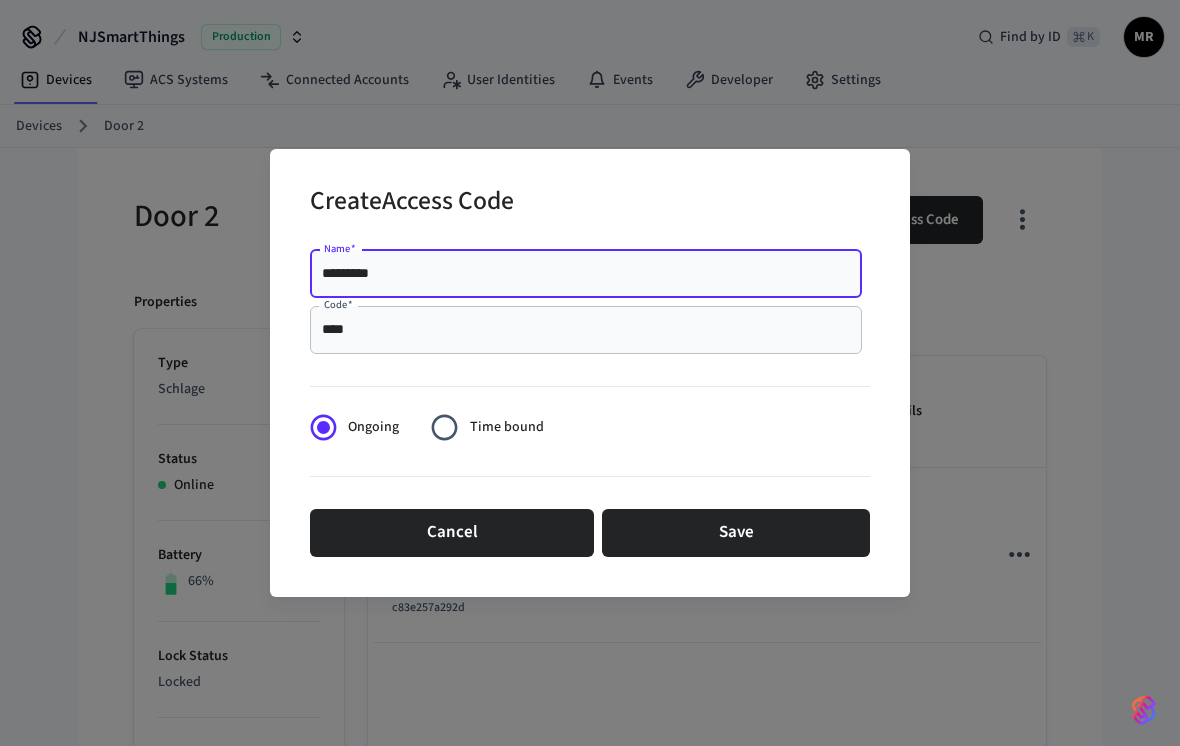 type on "*********" 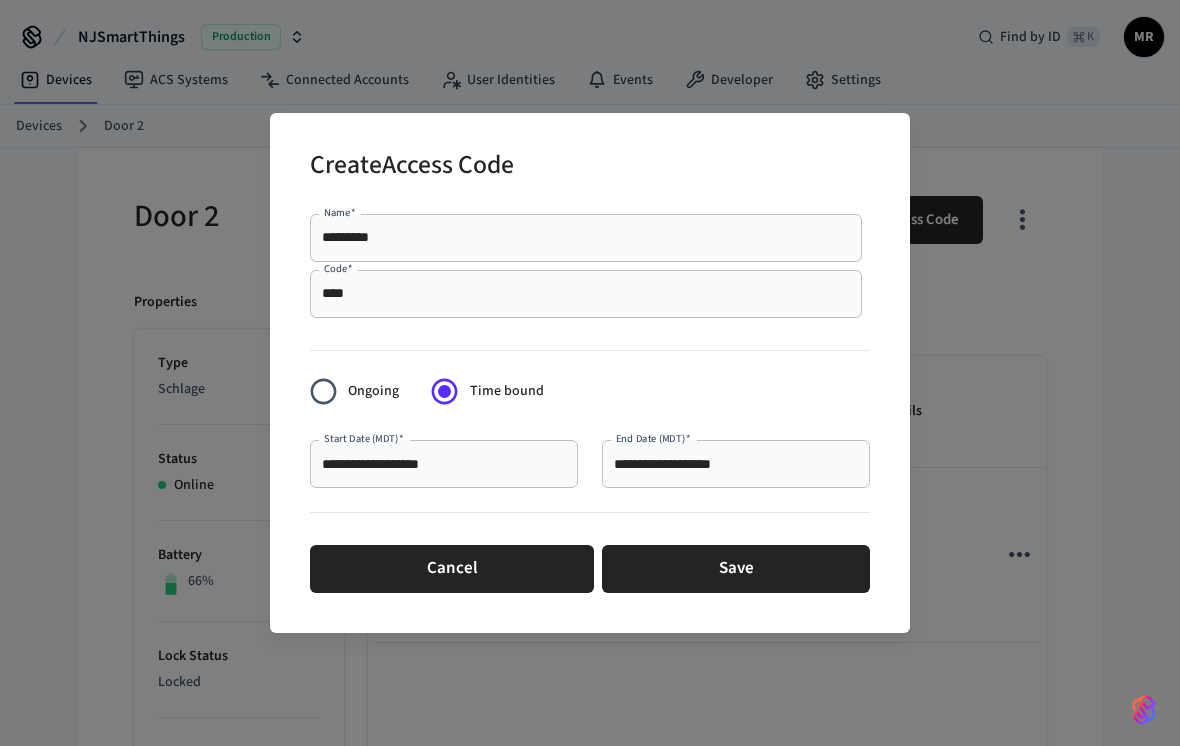 click on "**********" at bounding box center (444, 464) 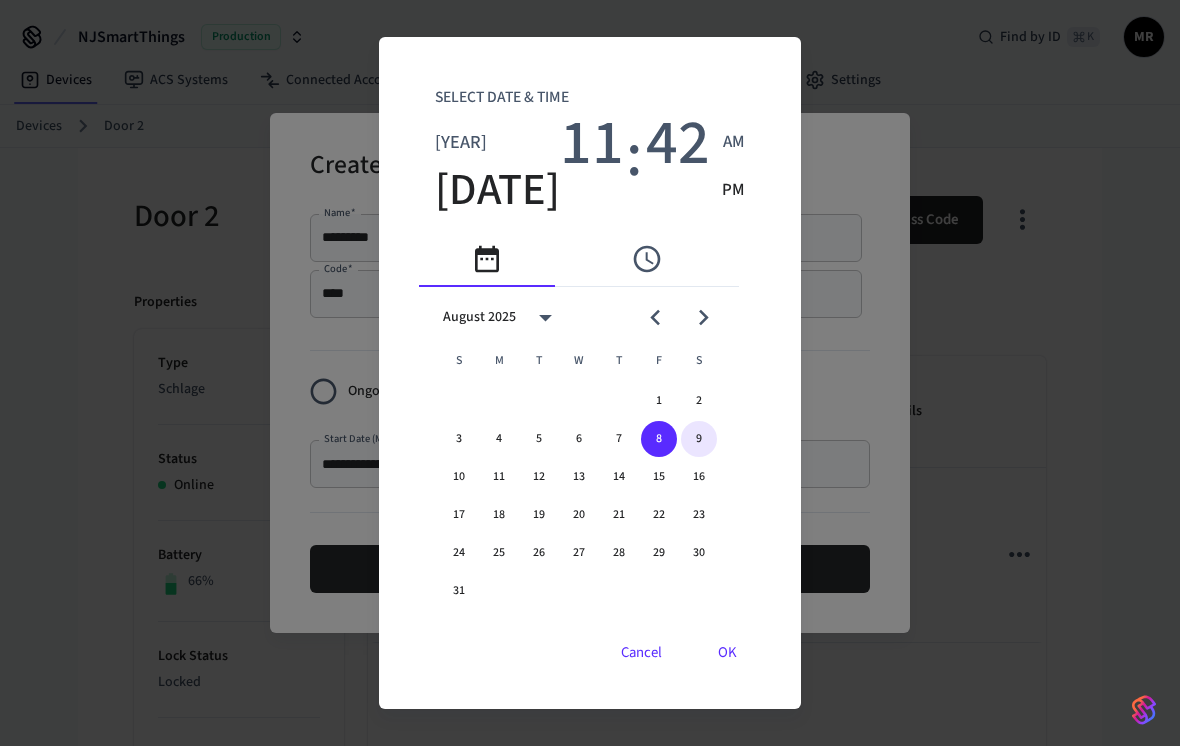 click on "9" at bounding box center [699, 439] 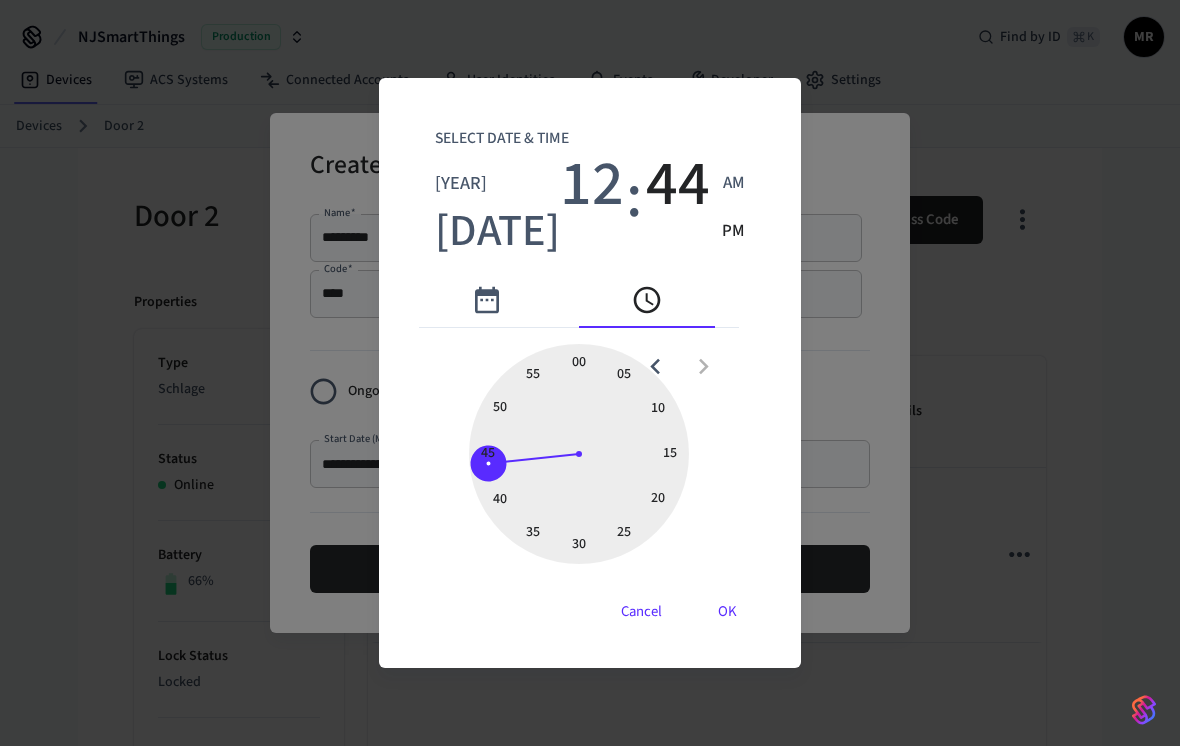 type on "**********" 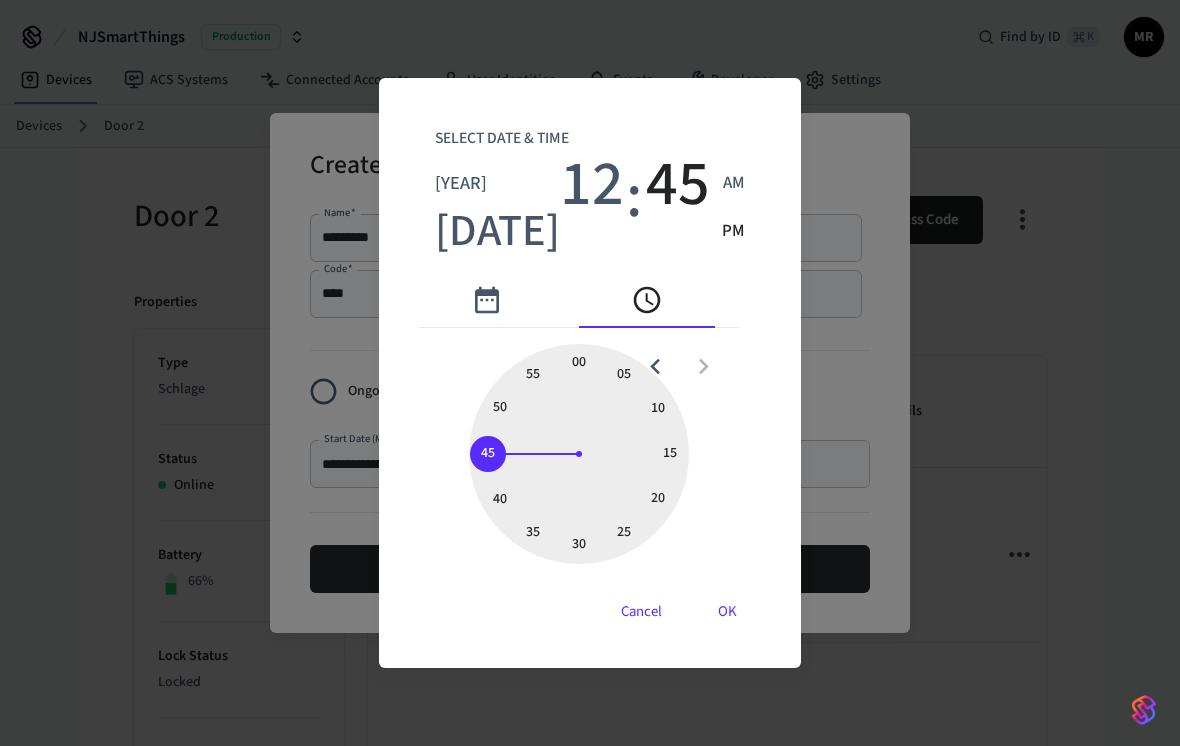 click on "PM" at bounding box center (733, 232) 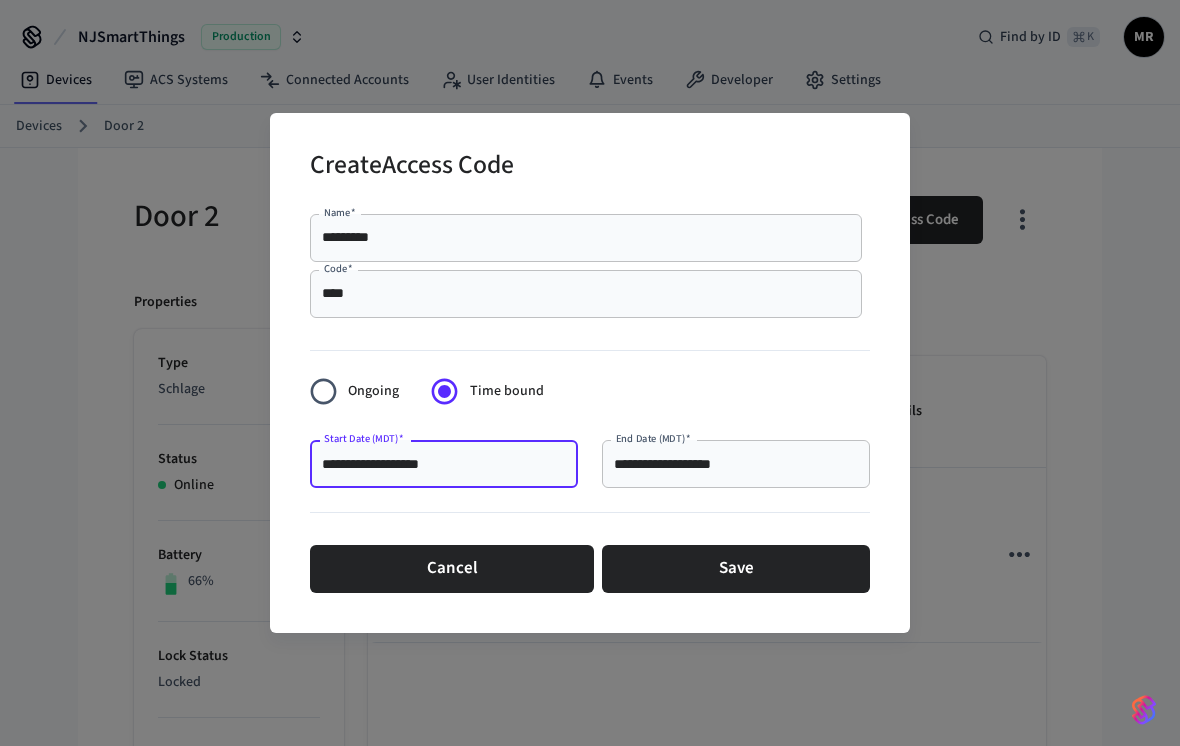 click on "**********" at bounding box center (736, 464) 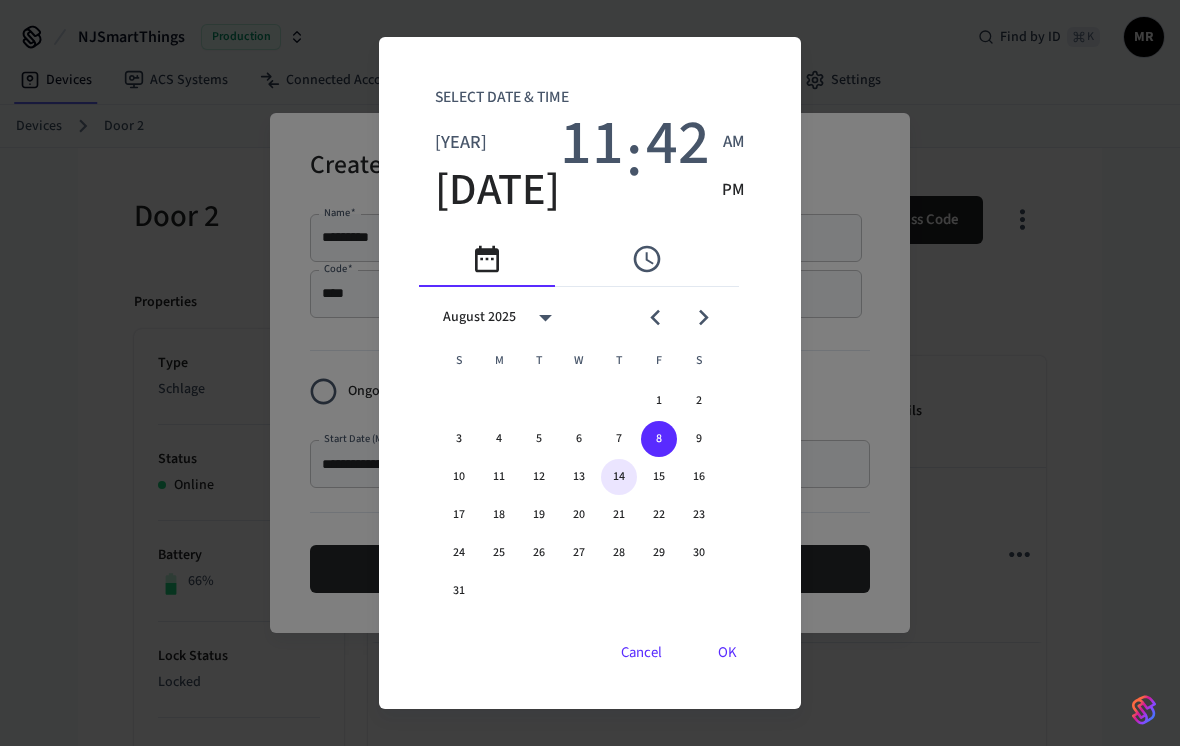 click on "14" at bounding box center (619, 477) 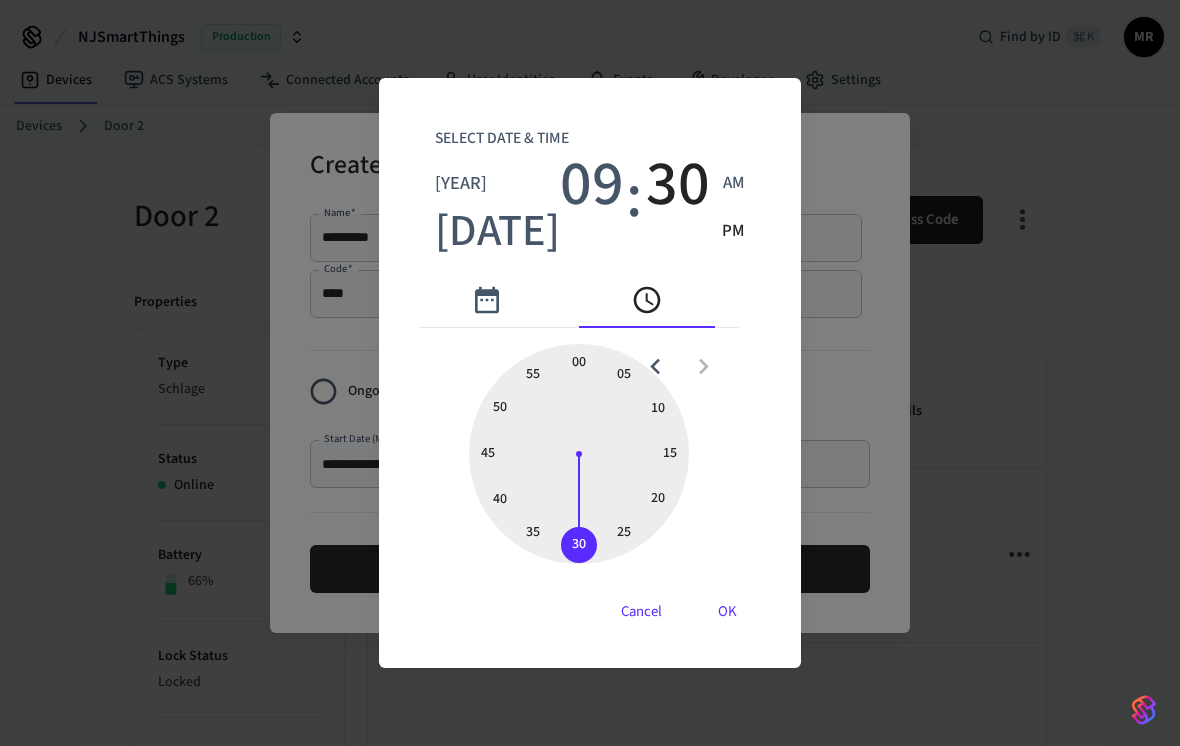 click on "AM" at bounding box center (733, 184) 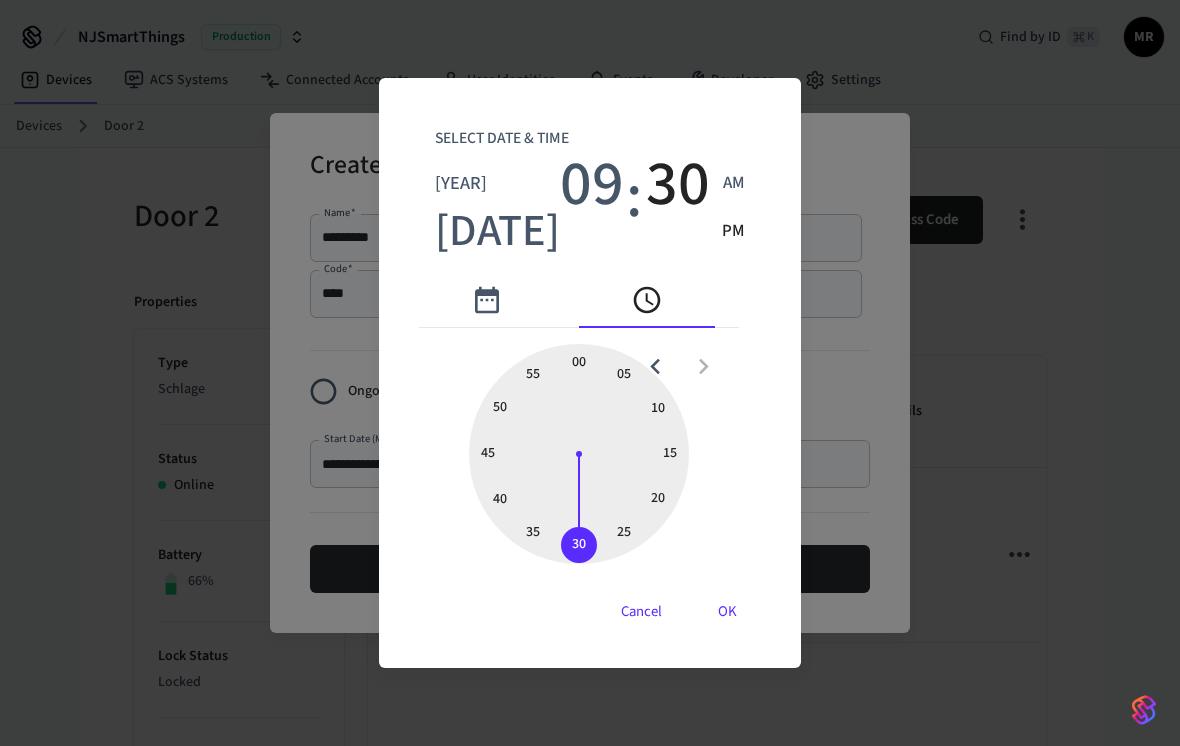 type on "**********" 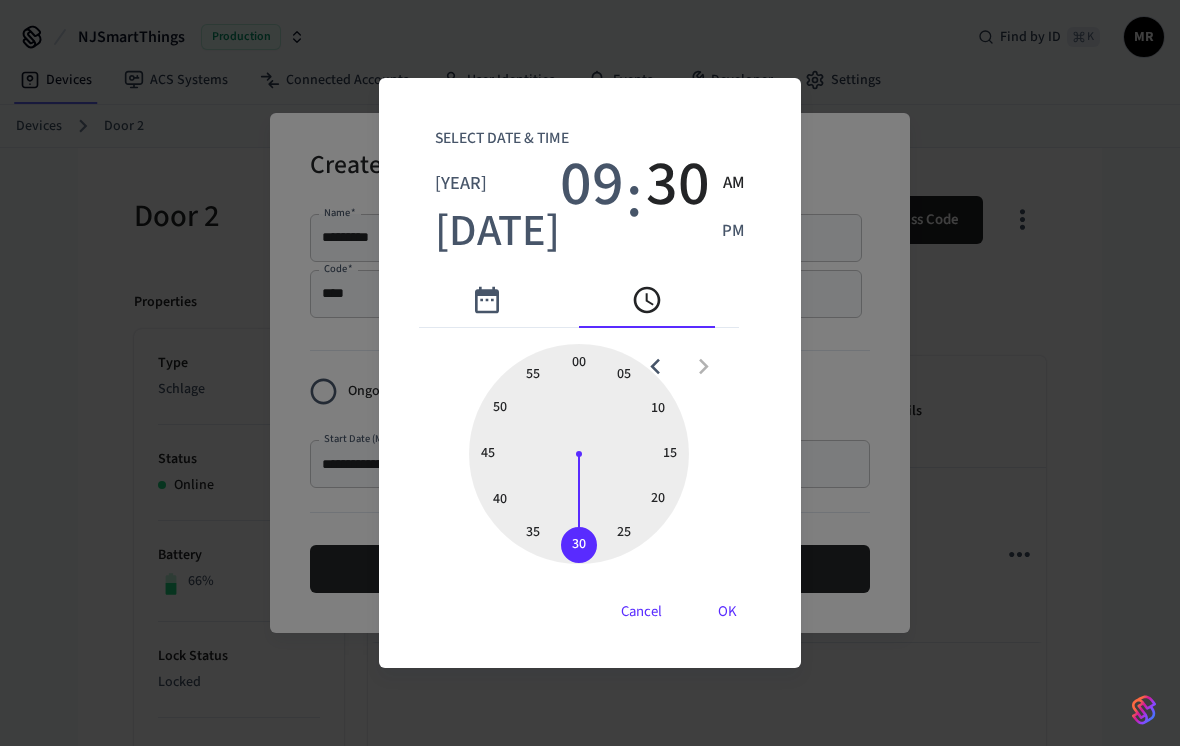 click on "OK" at bounding box center [727, 612] 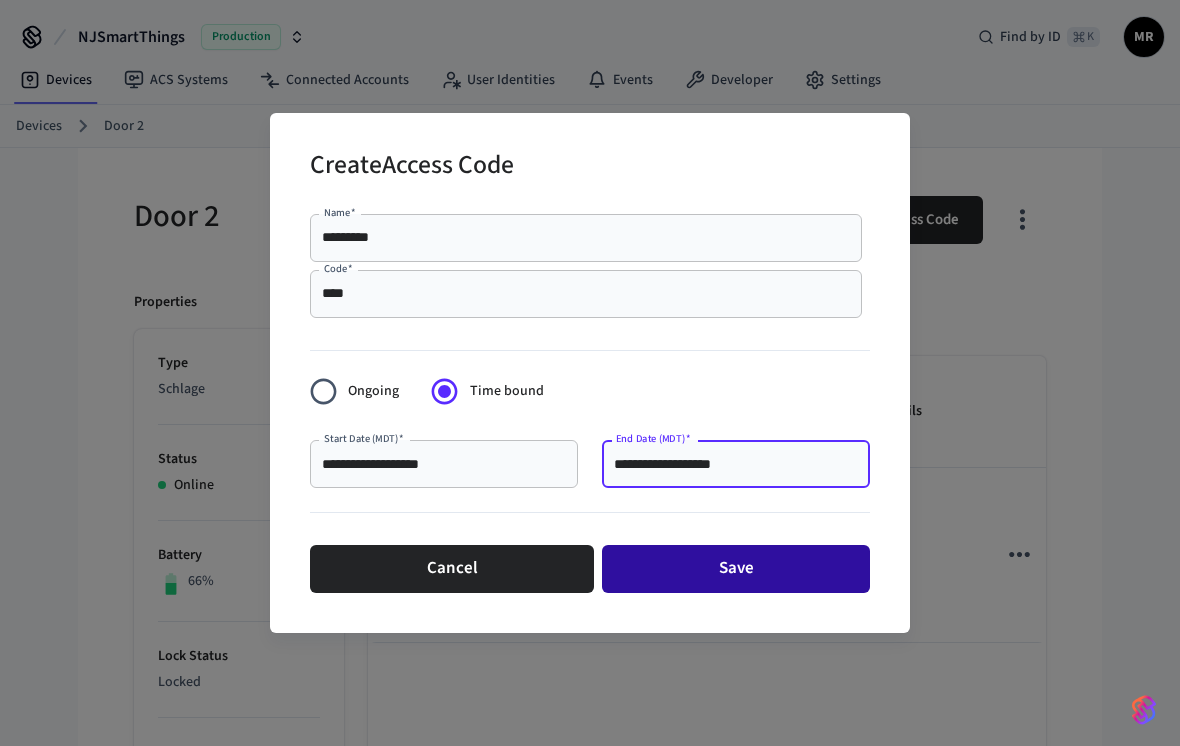 click on "Save" at bounding box center (736, 569) 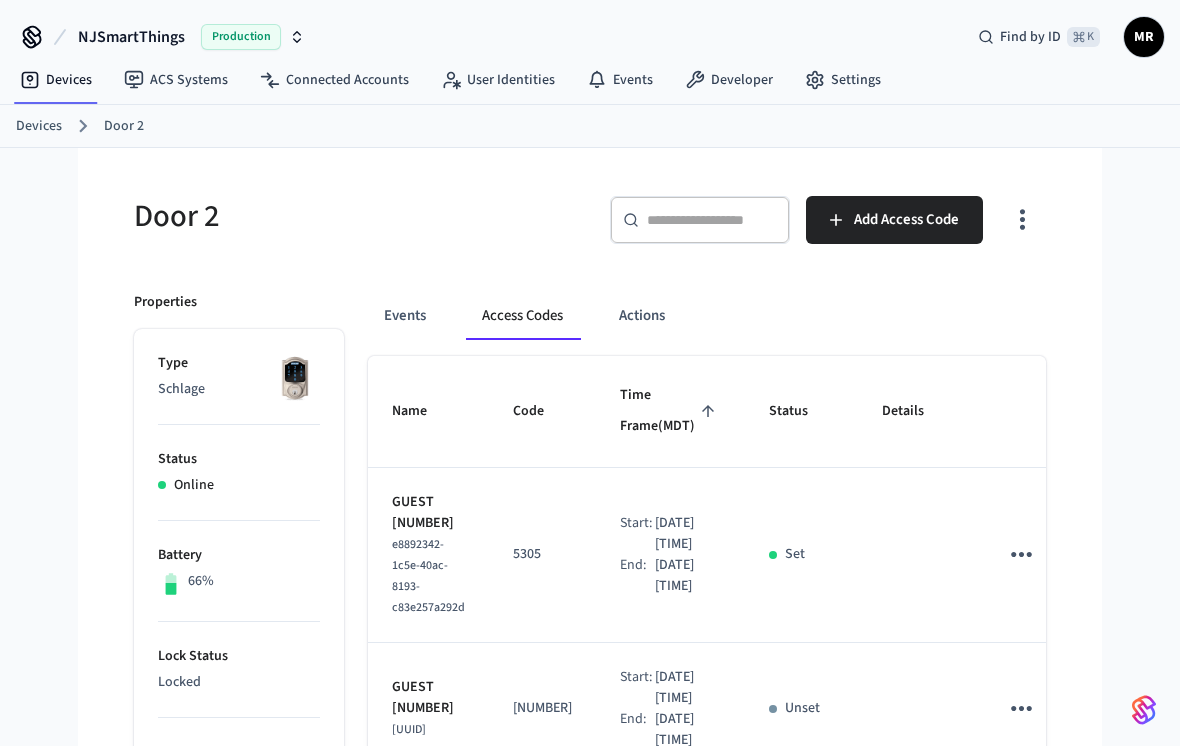 click on "Devices" at bounding box center [39, 126] 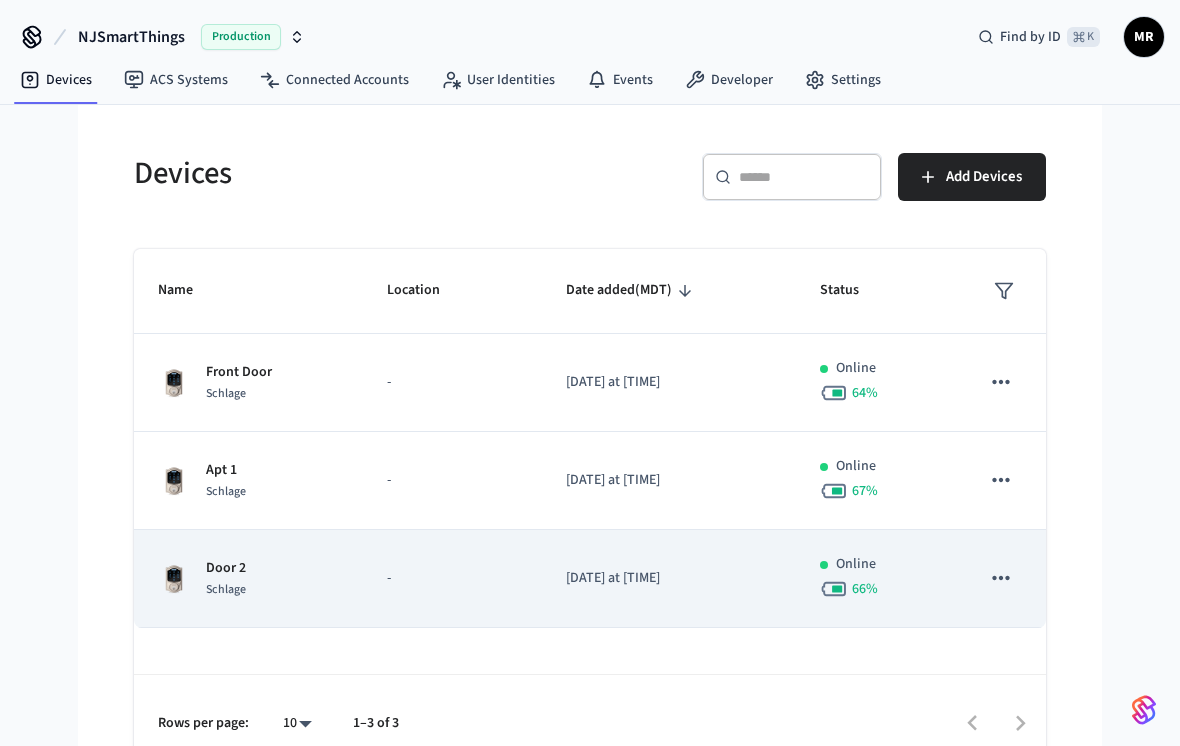 click on "Door 2 Schlage" at bounding box center [248, 579] 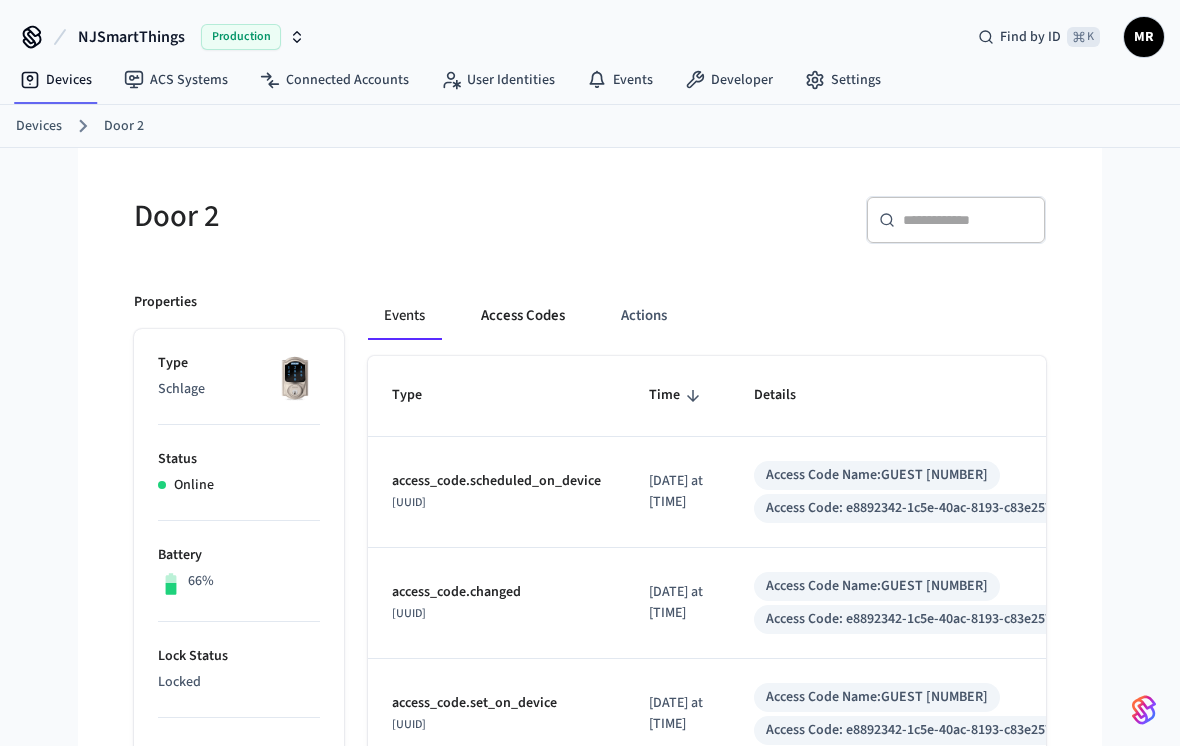 click on "Access Codes" at bounding box center (523, 316) 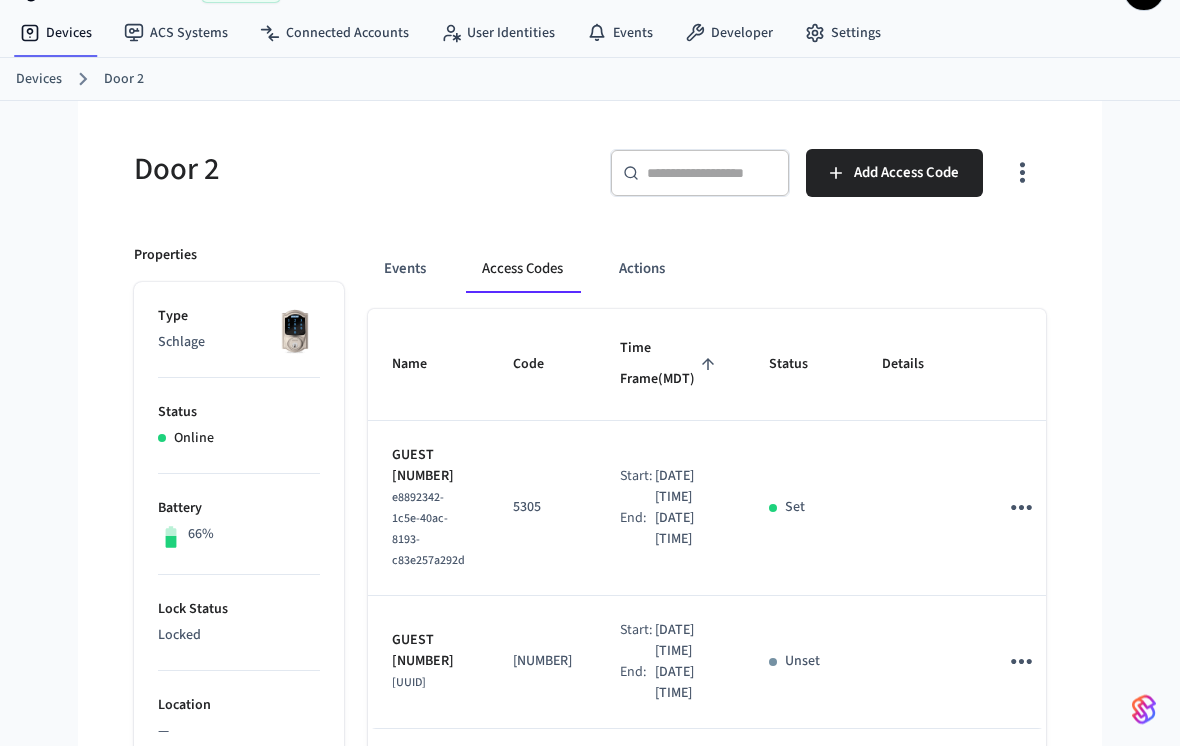 scroll, scrollTop: 0, scrollLeft: 0, axis: both 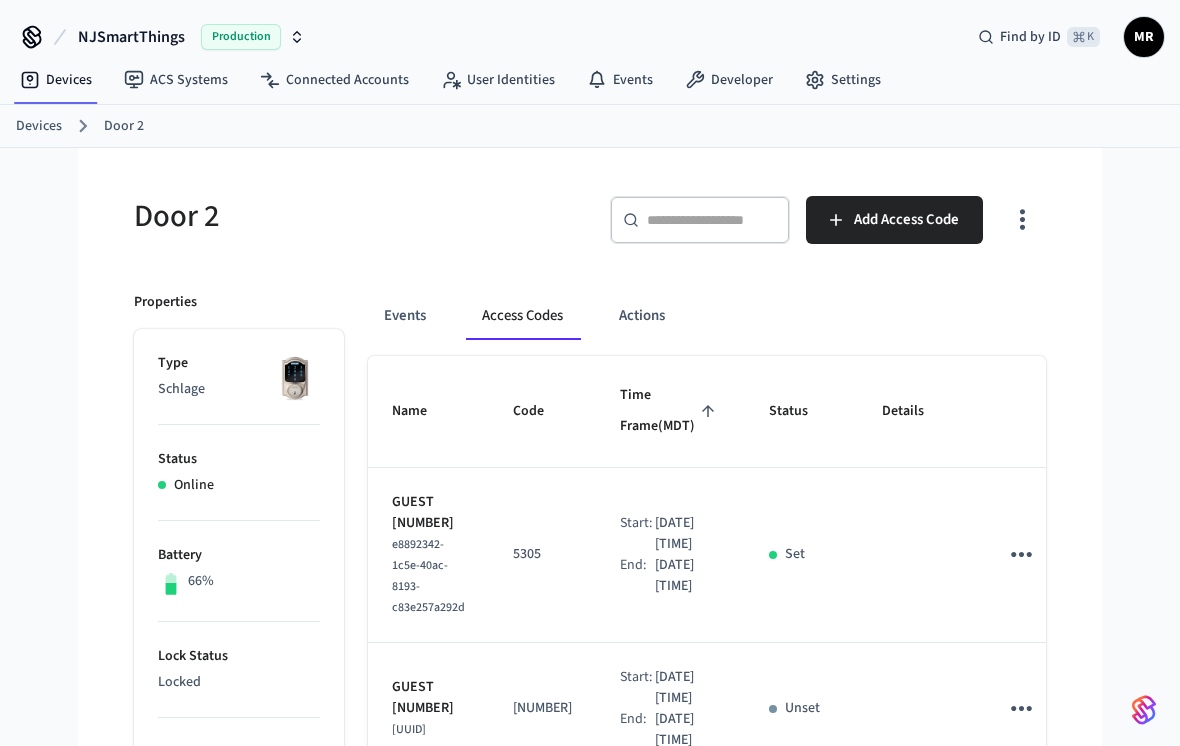 click on "Devices" at bounding box center (39, 126) 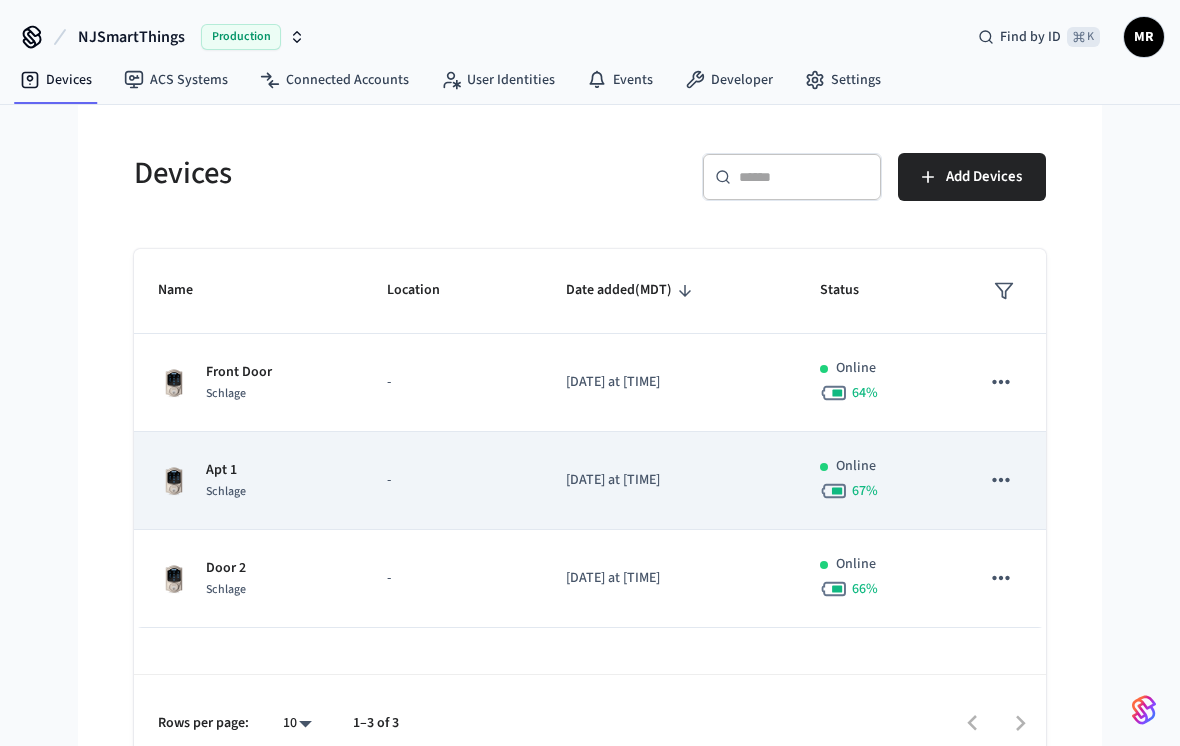 click on "Apt [NUMBER] Schlage" at bounding box center (248, 481) 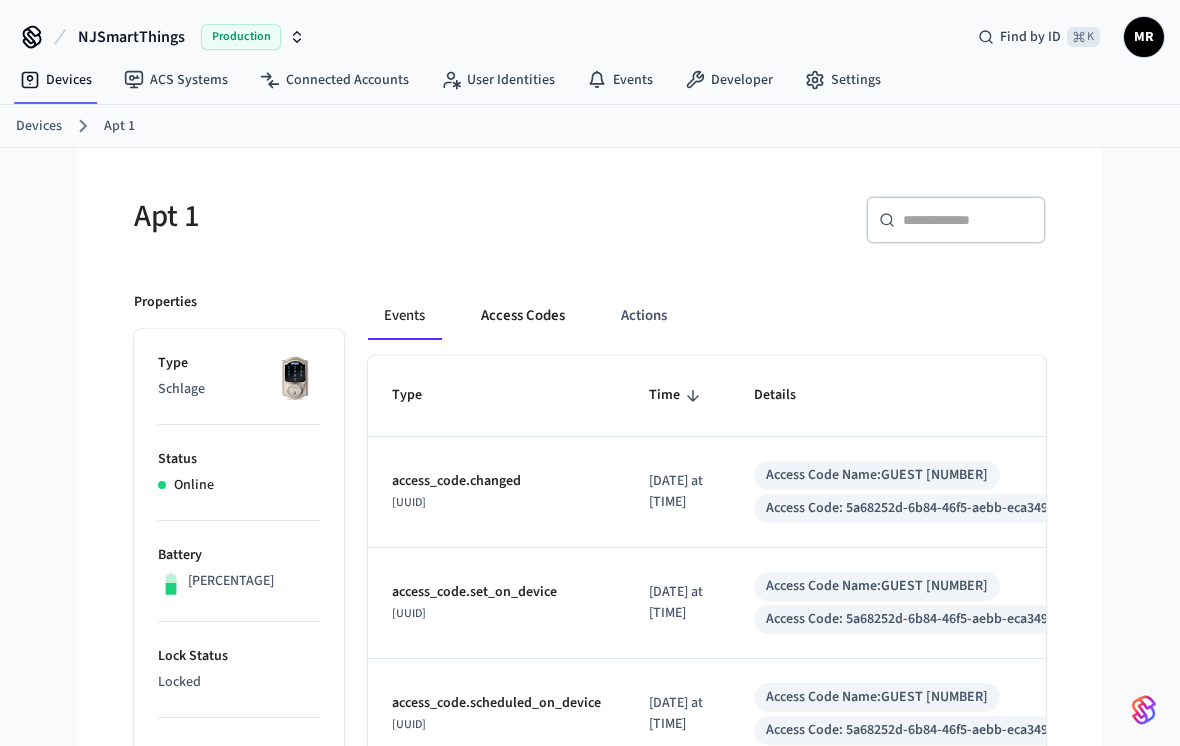click on "Access Codes" at bounding box center [523, 316] 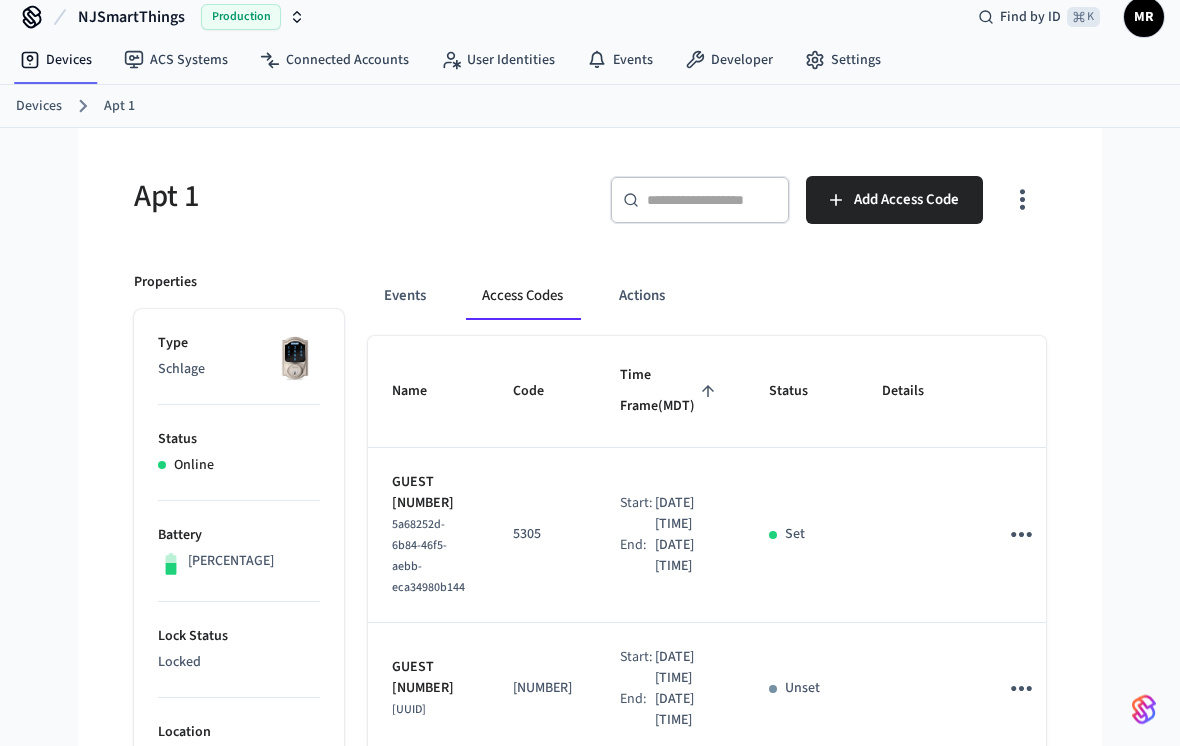 scroll, scrollTop: 0, scrollLeft: 0, axis: both 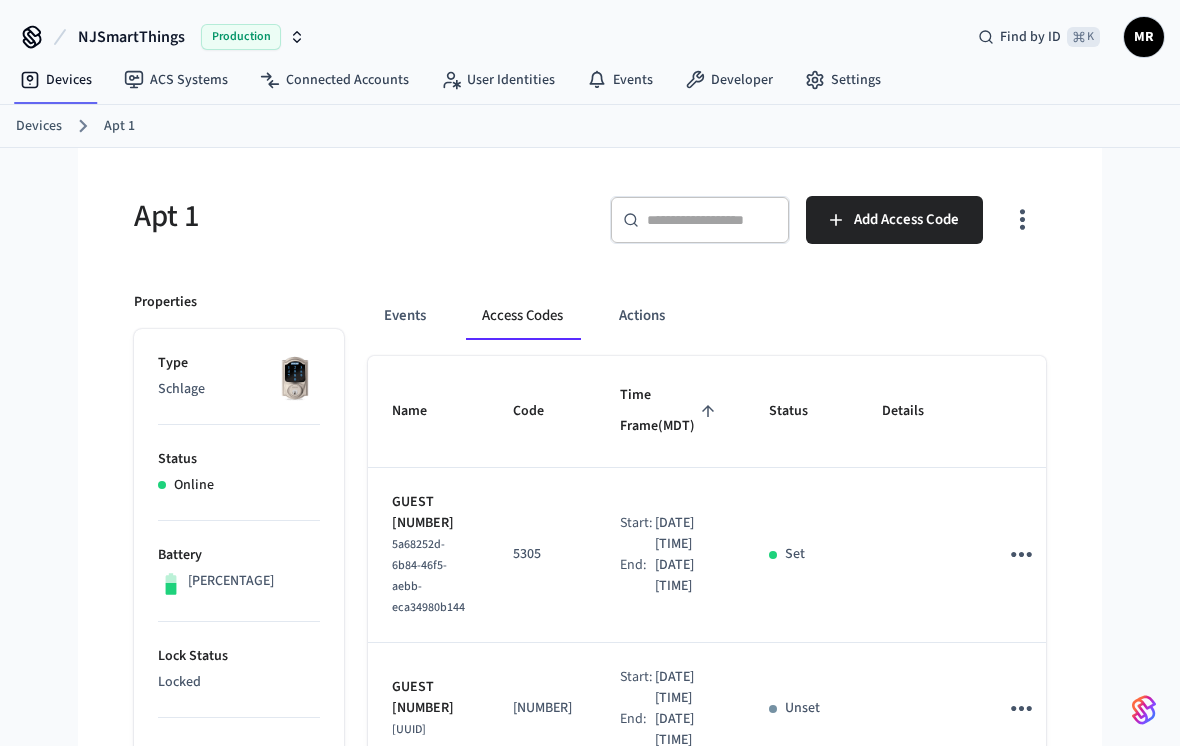 click on "Devices" at bounding box center (39, 126) 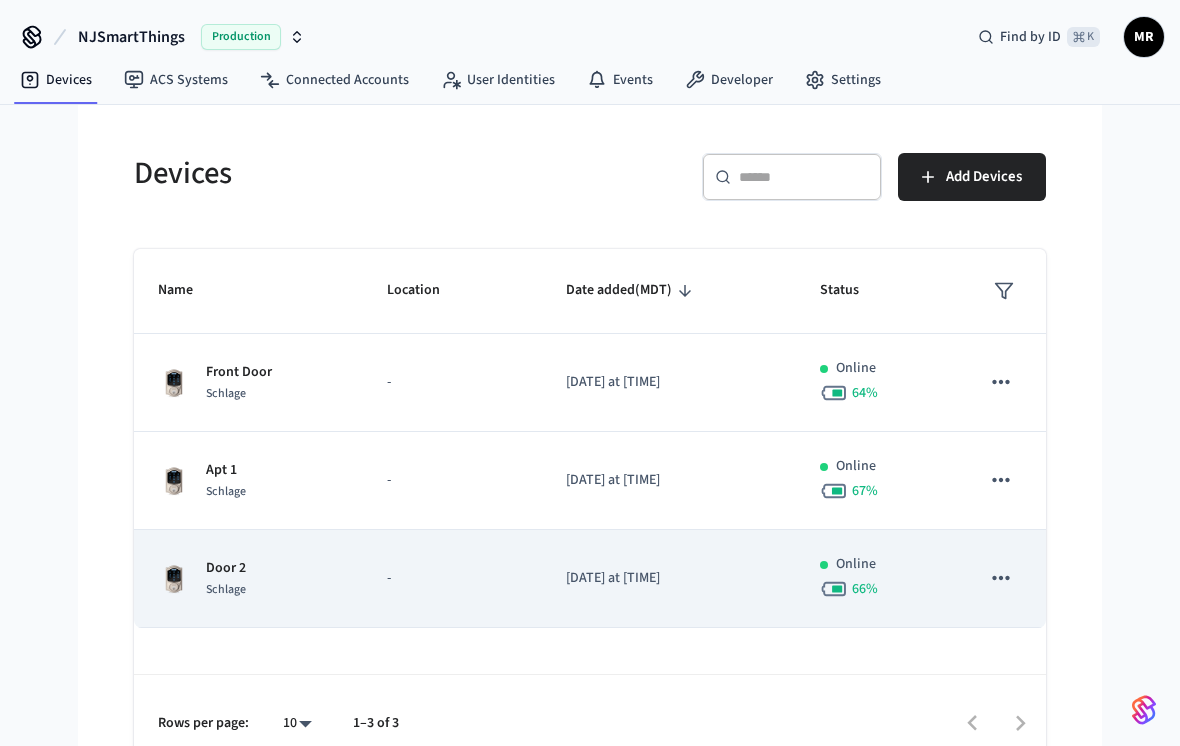 click on "Door 2 Schlage" at bounding box center [248, 579] 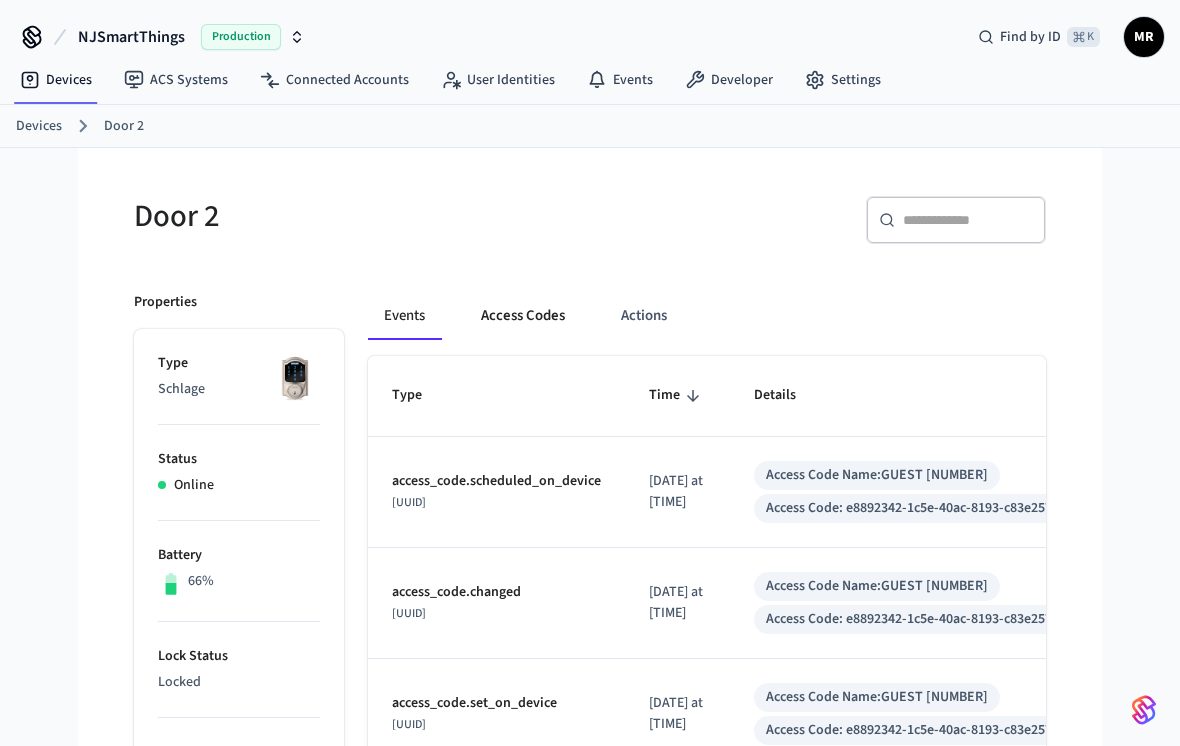 click on "Access Codes" at bounding box center (523, 316) 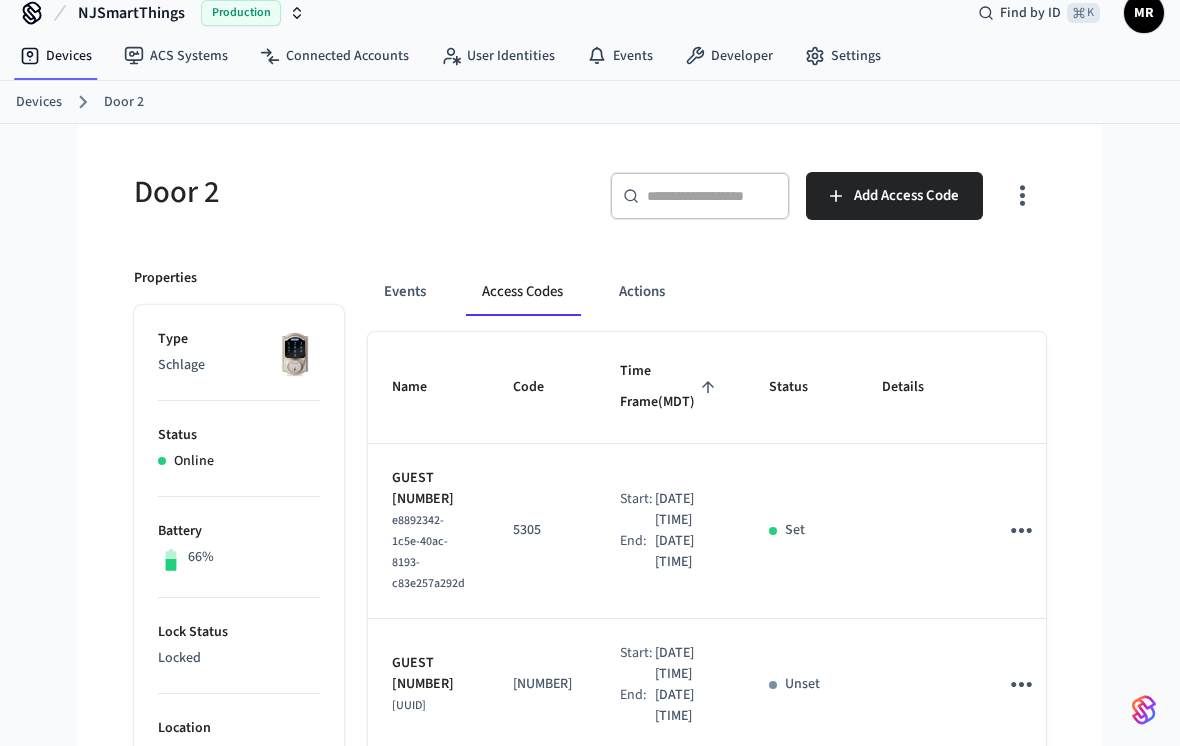 scroll, scrollTop: 0, scrollLeft: 0, axis: both 